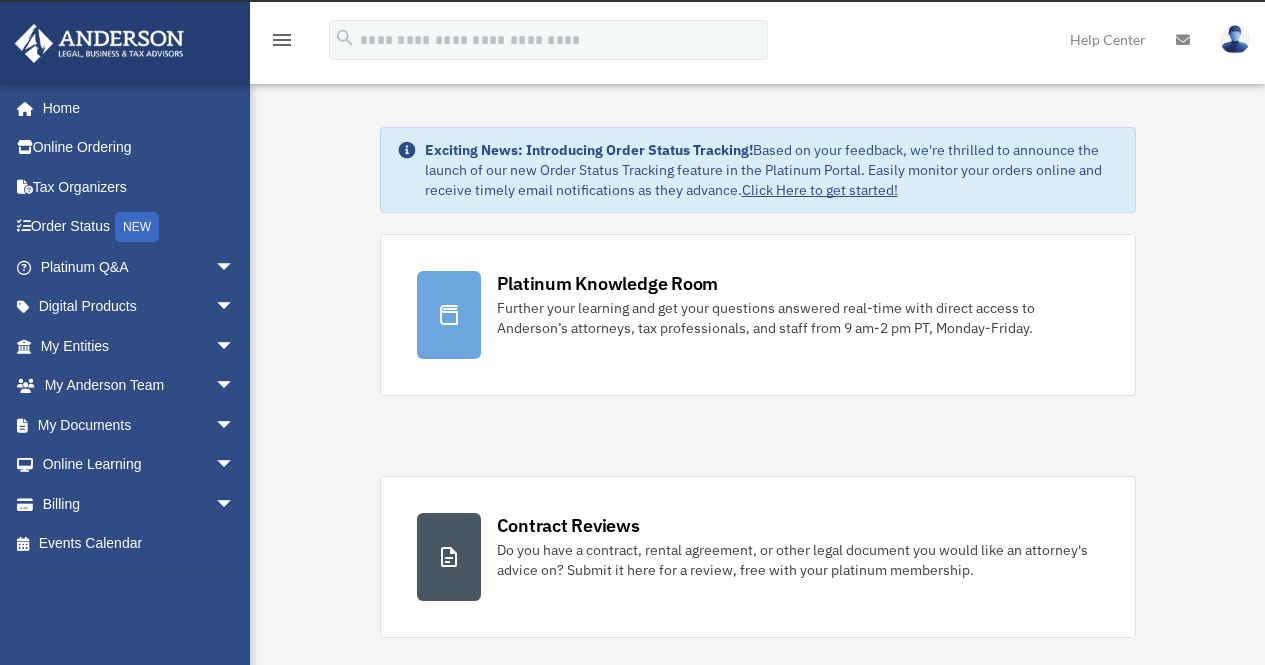 scroll, scrollTop: 0, scrollLeft: 0, axis: both 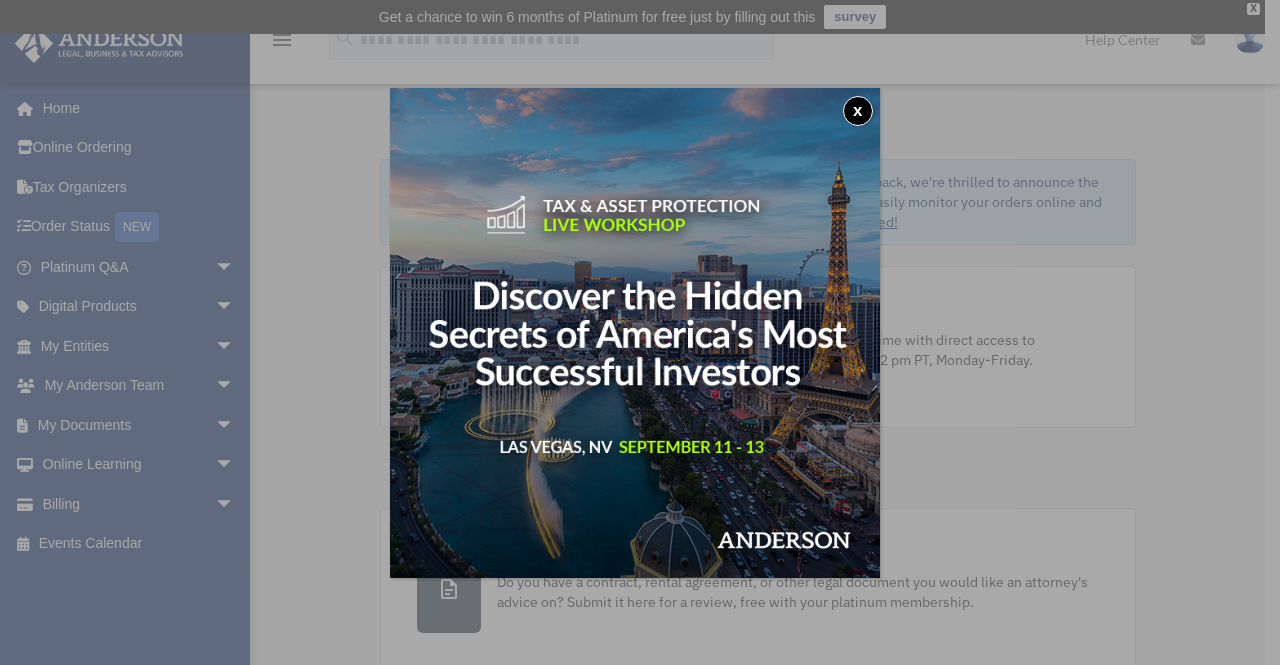 click on "x" at bounding box center (858, 111) 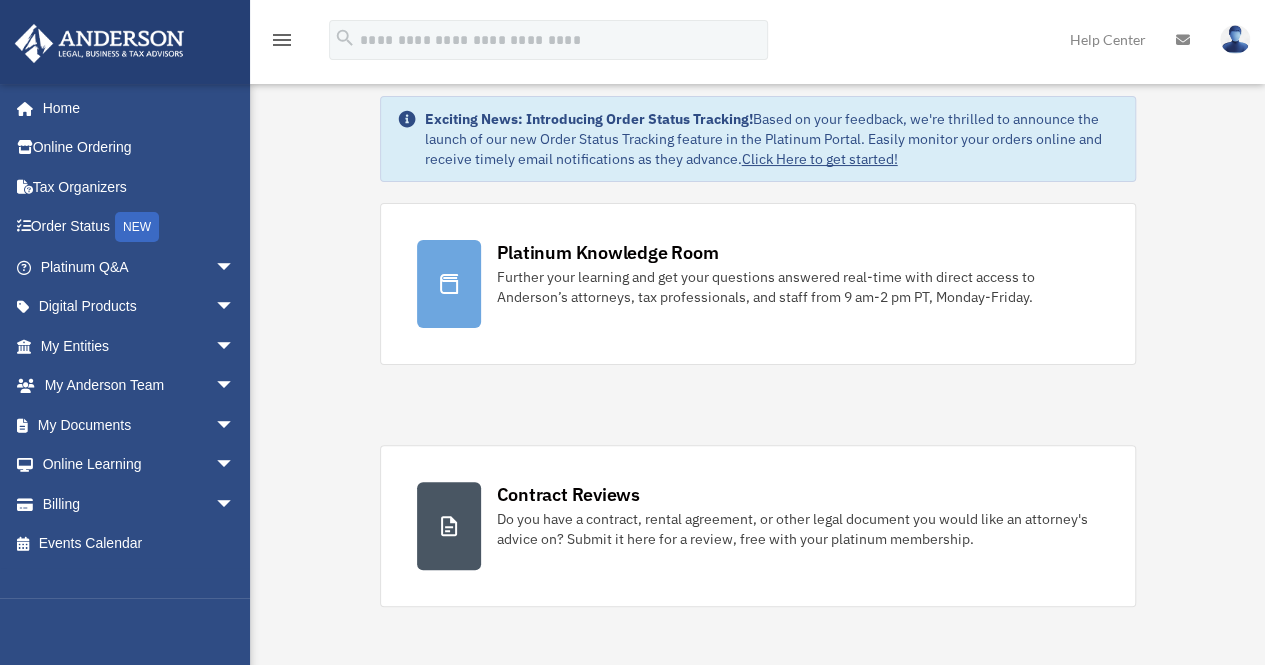 scroll, scrollTop: 62, scrollLeft: 0, axis: vertical 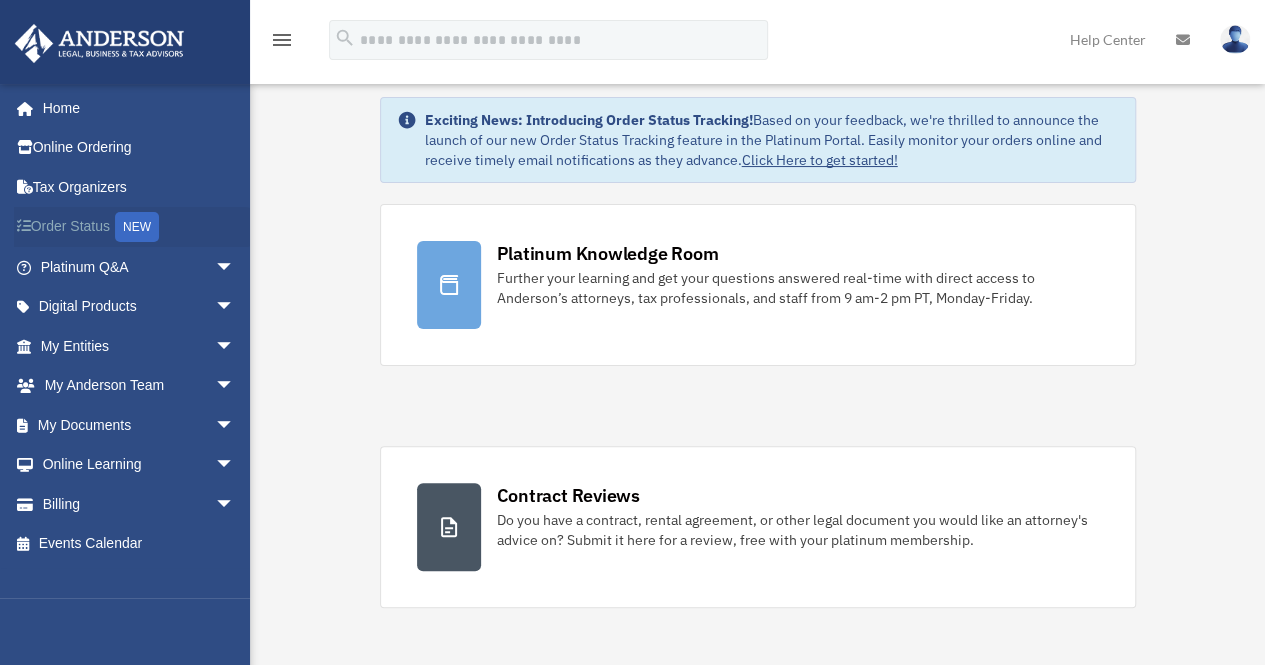 click on "NEW" at bounding box center (137, 227) 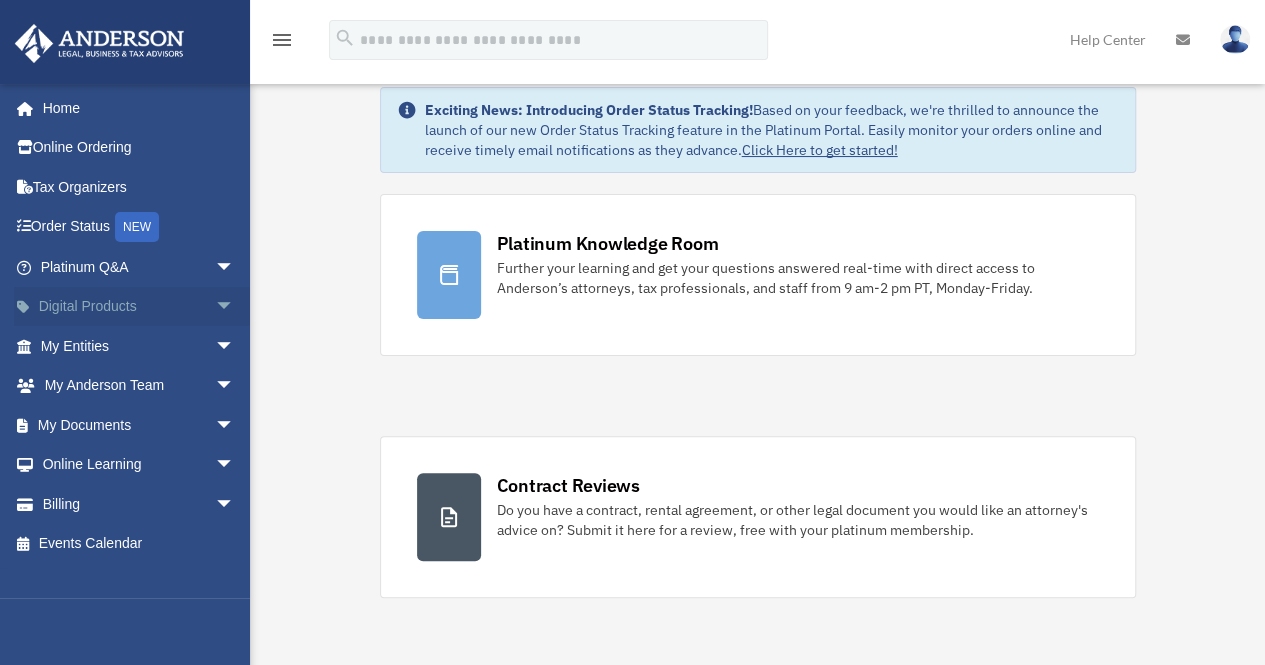 scroll, scrollTop: 62, scrollLeft: 0, axis: vertical 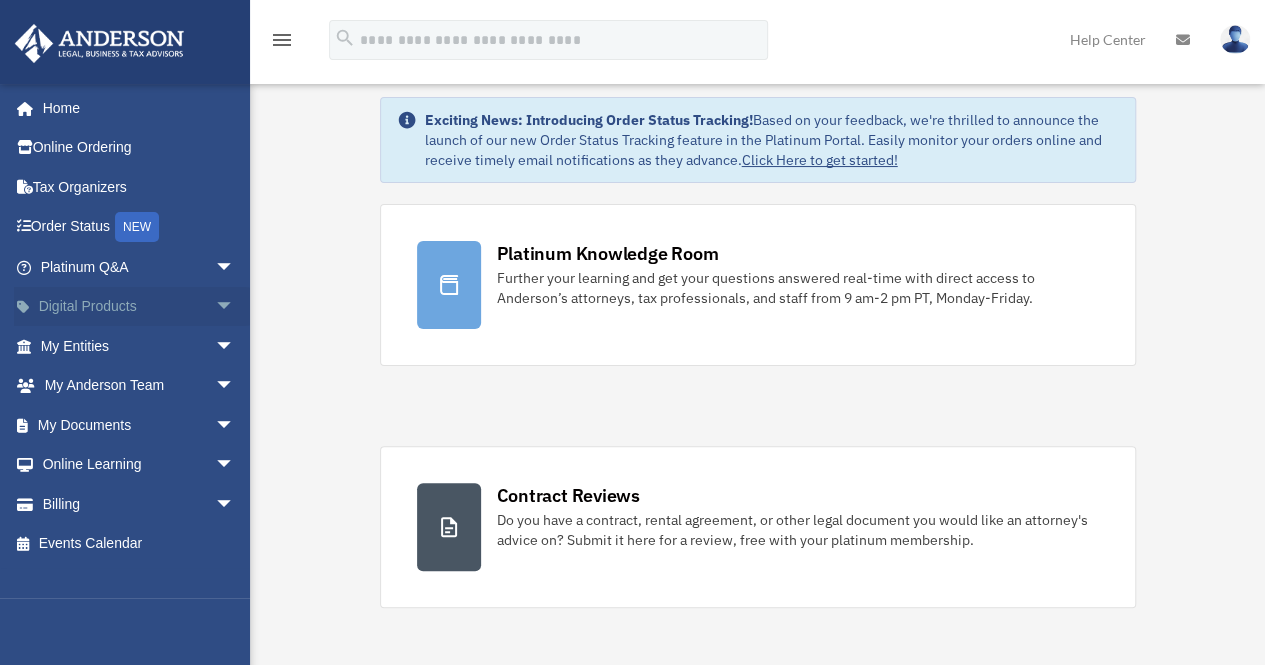 click on "Digital Products arrow_drop_down" at bounding box center (139, 307) 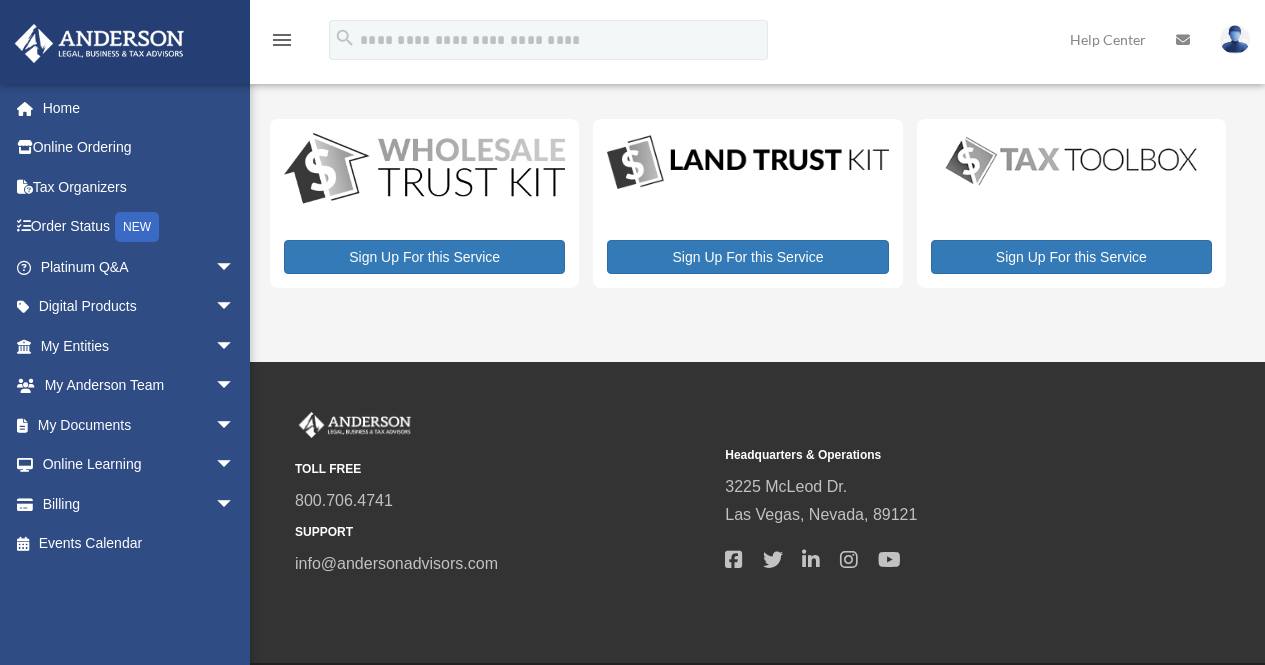 scroll, scrollTop: 0, scrollLeft: 0, axis: both 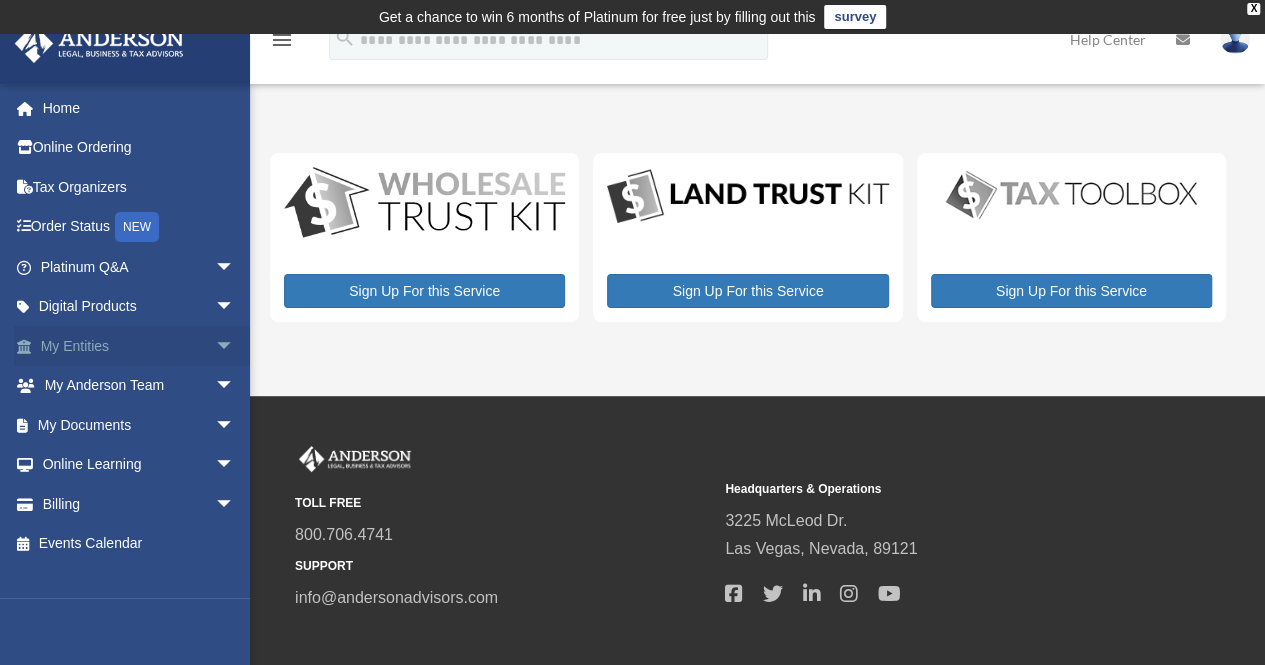 click on "My Entities arrow_drop_down" at bounding box center [139, 346] 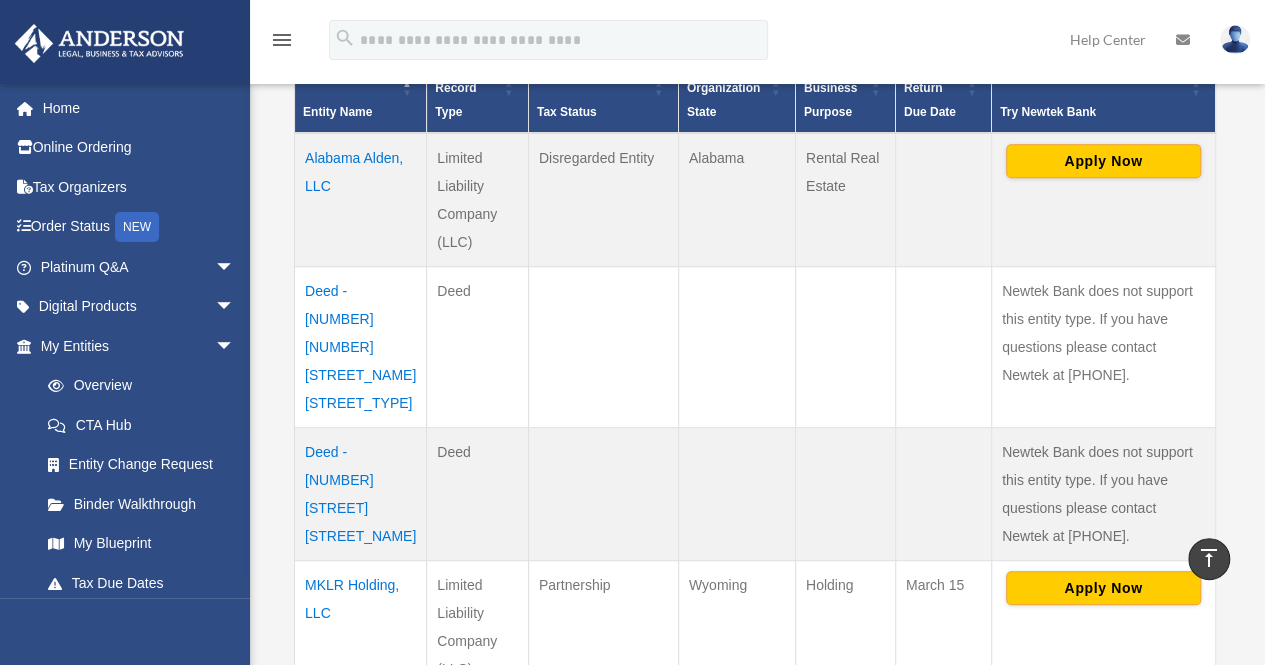 scroll, scrollTop: 511, scrollLeft: 0, axis: vertical 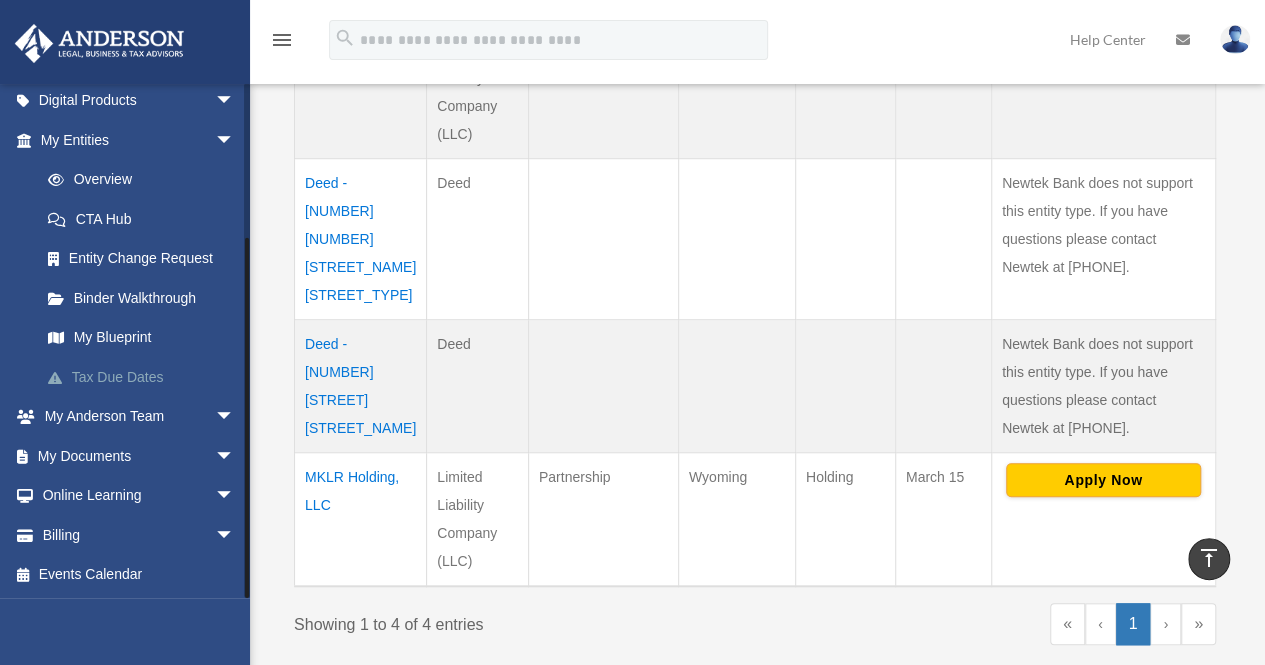 click on "Tax Due Dates" at bounding box center [146, 377] 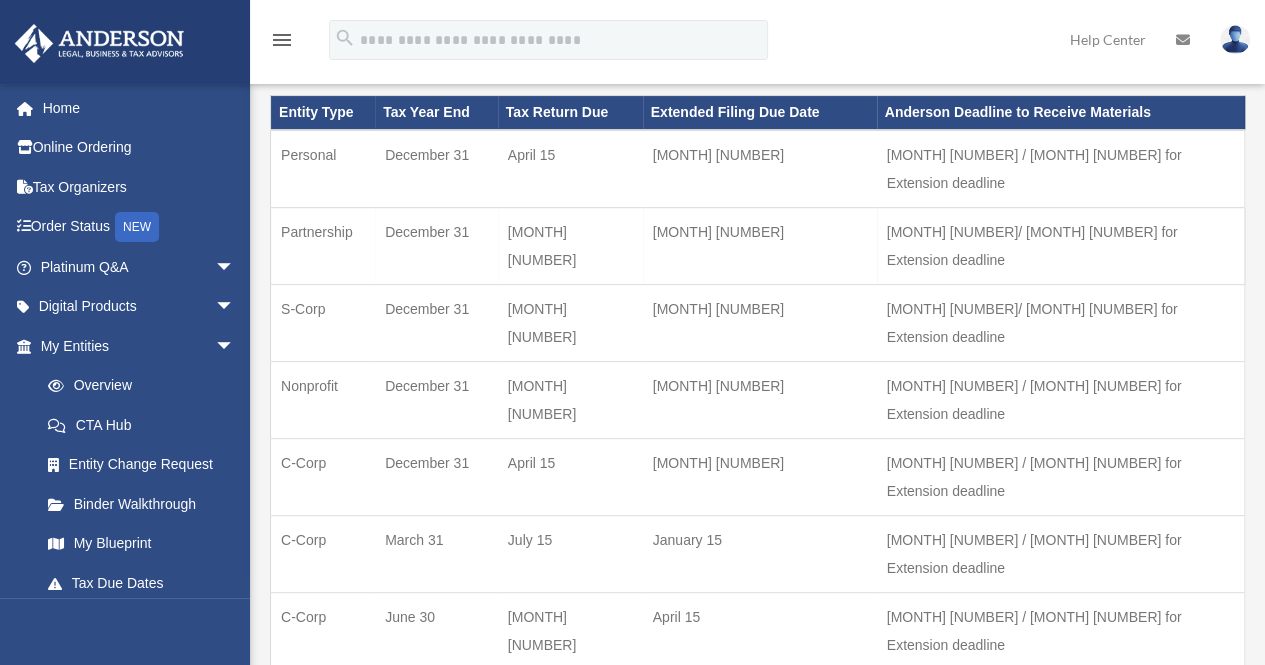 scroll, scrollTop: 151, scrollLeft: 0, axis: vertical 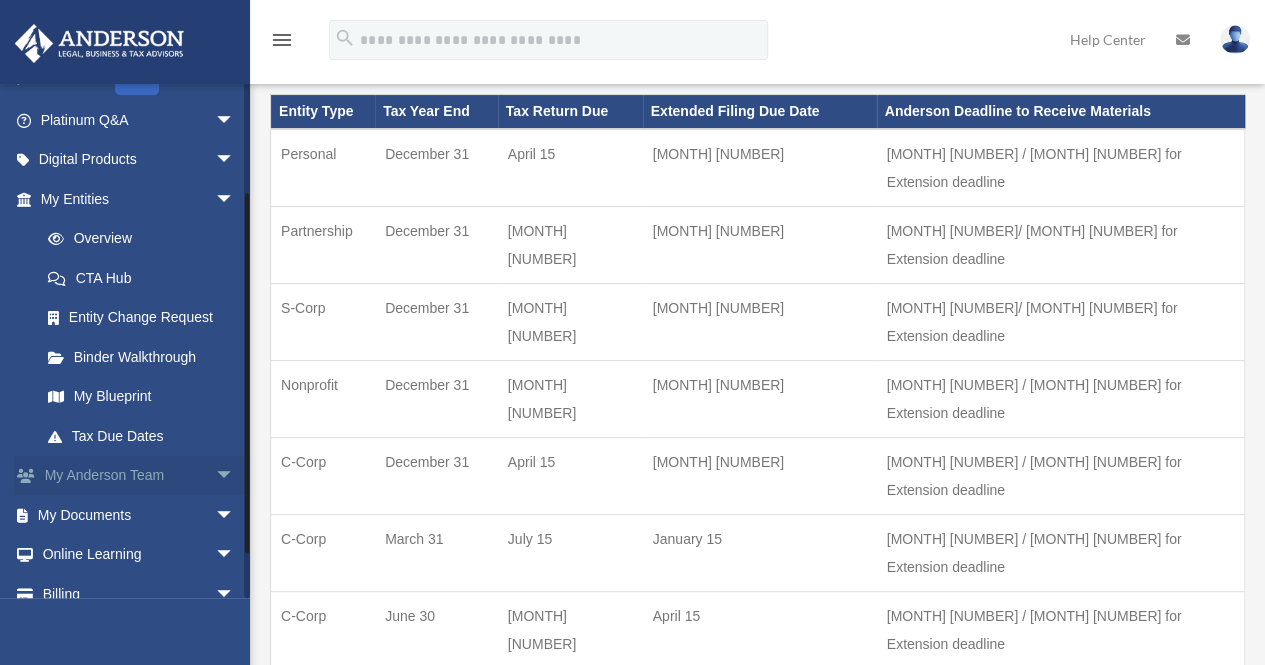 click on "My Anderson Team arrow_drop_down" at bounding box center (139, 476) 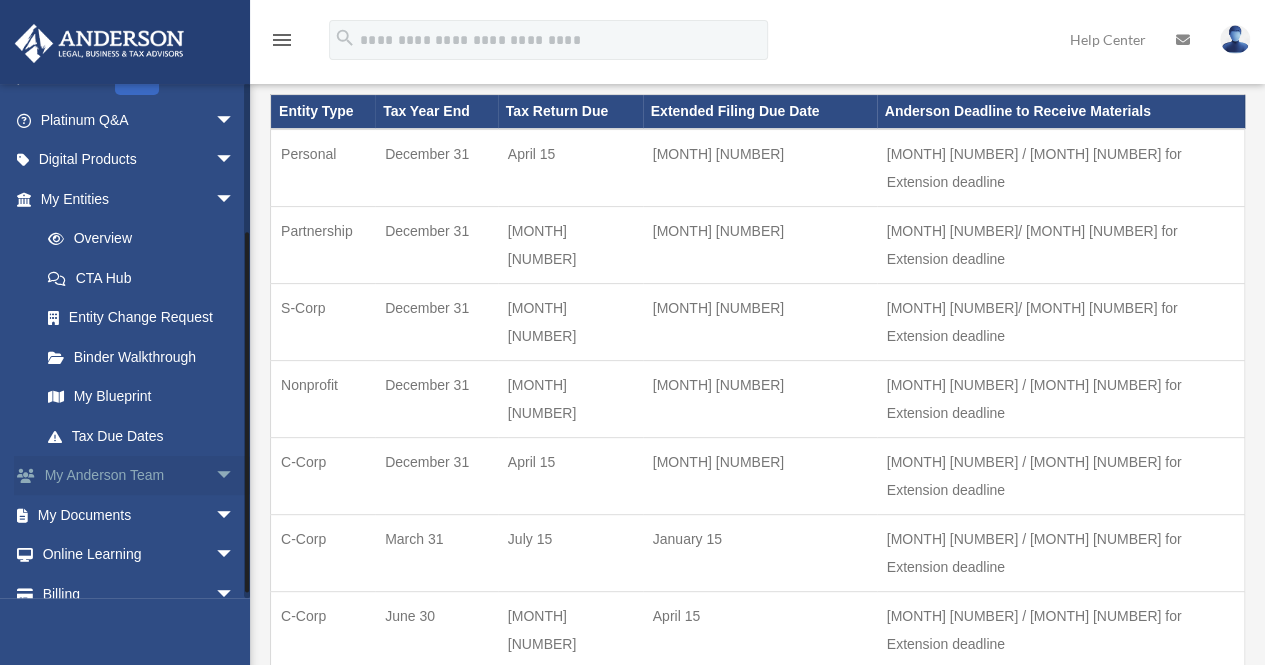 scroll, scrollTop: 206, scrollLeft: 0, axis: vertical 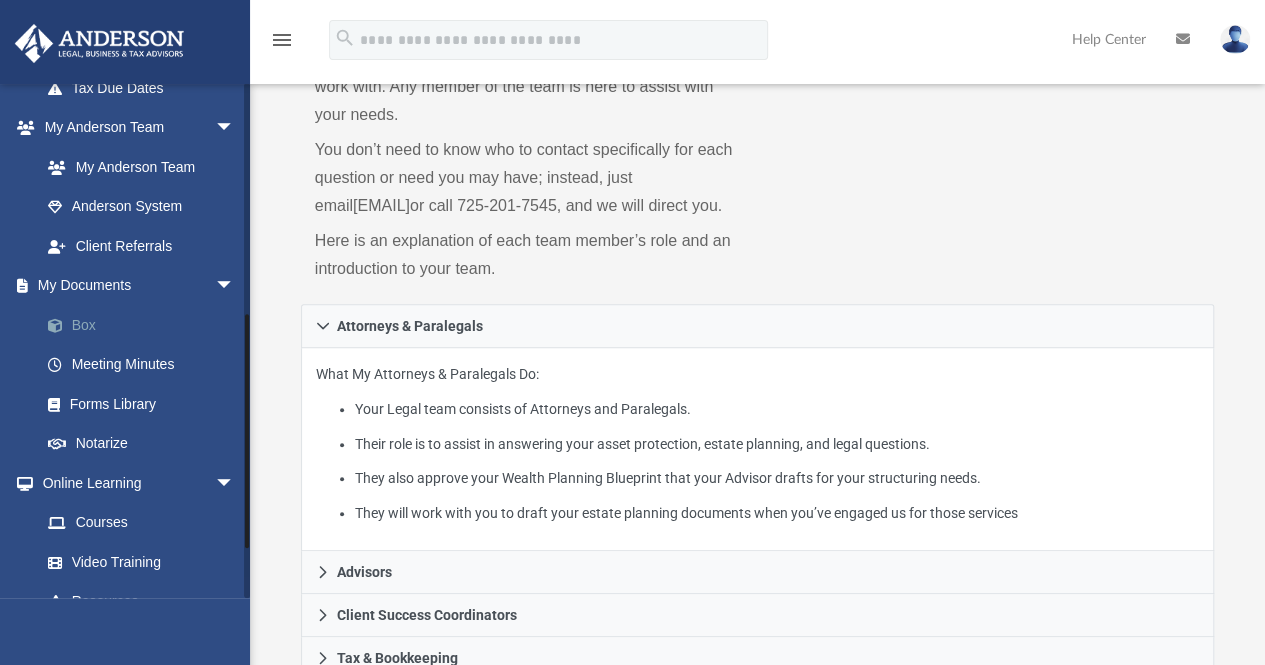 click on "Box" at bounding box center [146, 325] 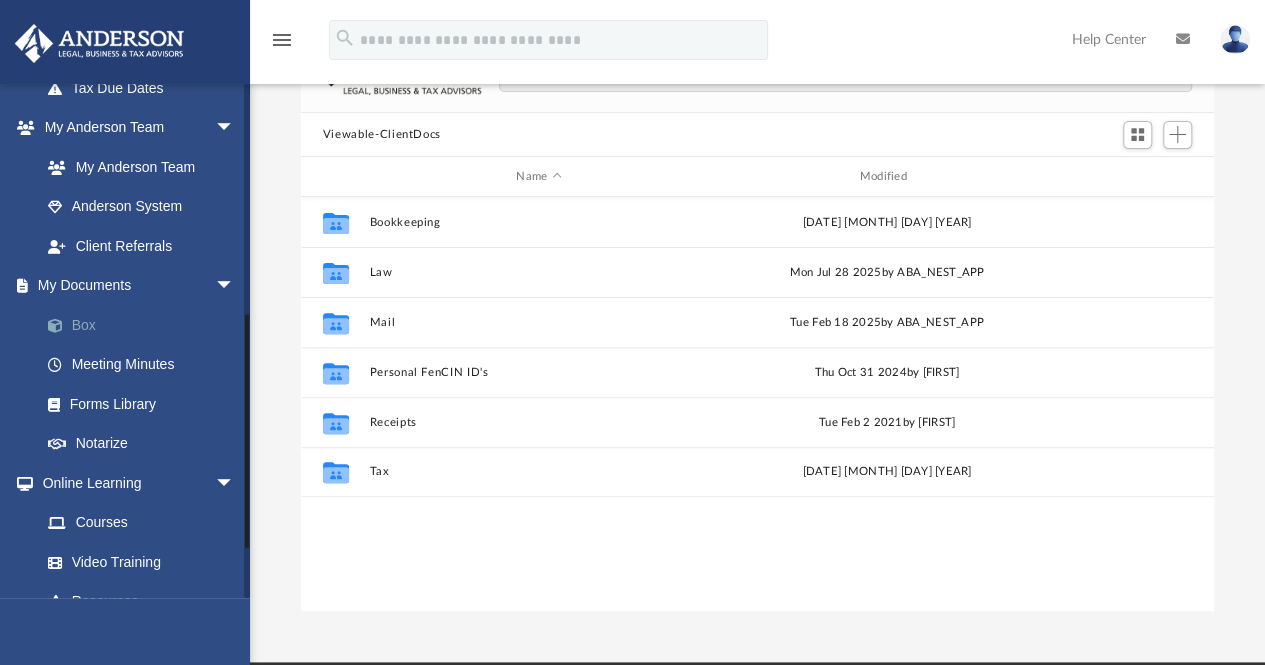 scroll, scrollTop: 16, scrollLeft: 16, axis: both 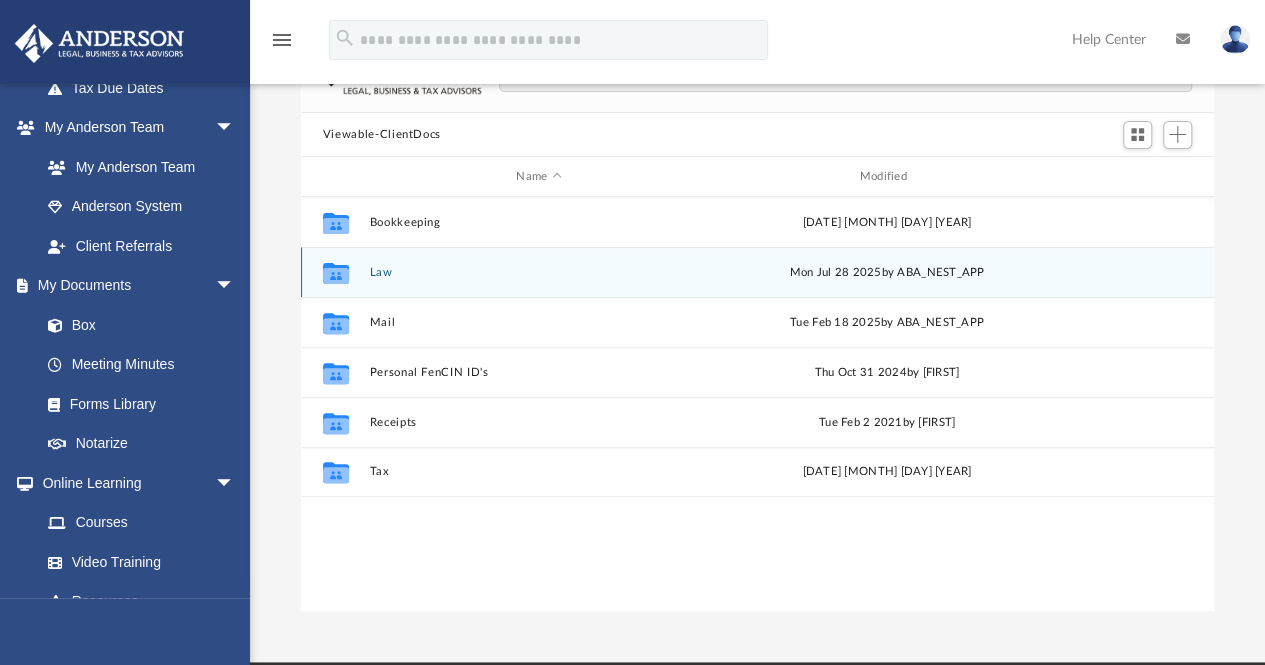 click on "Collaborated Folder" 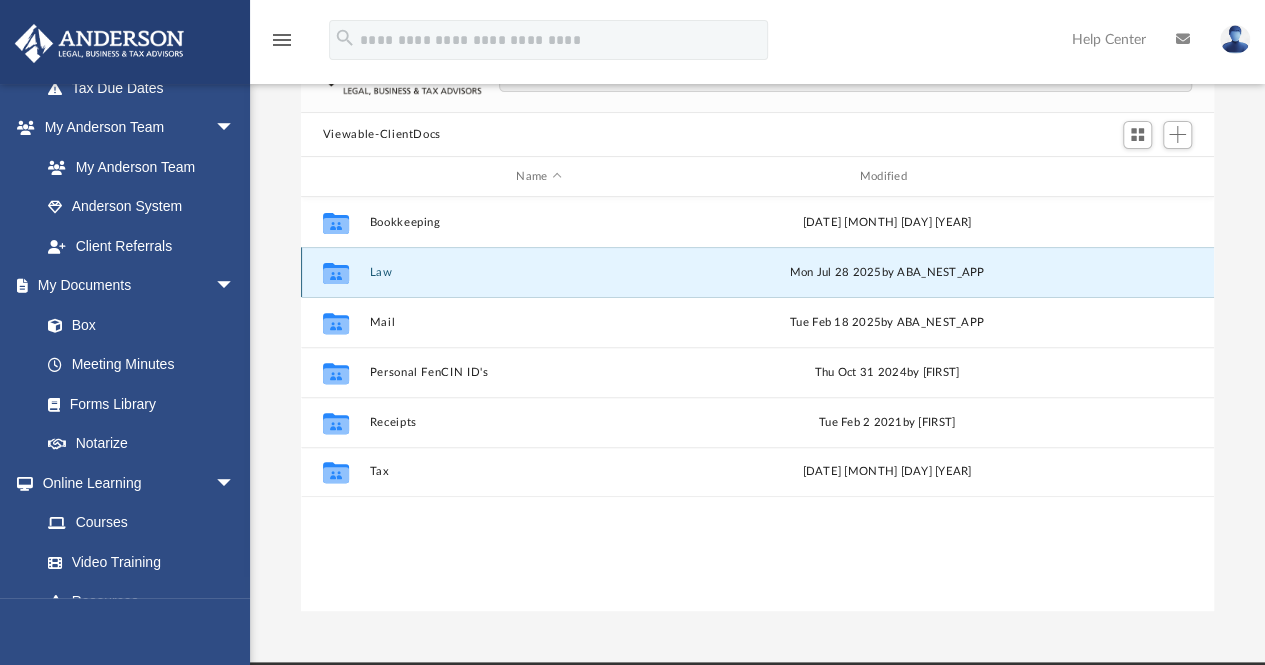 click on "Law" at bounding box center [538, 272] 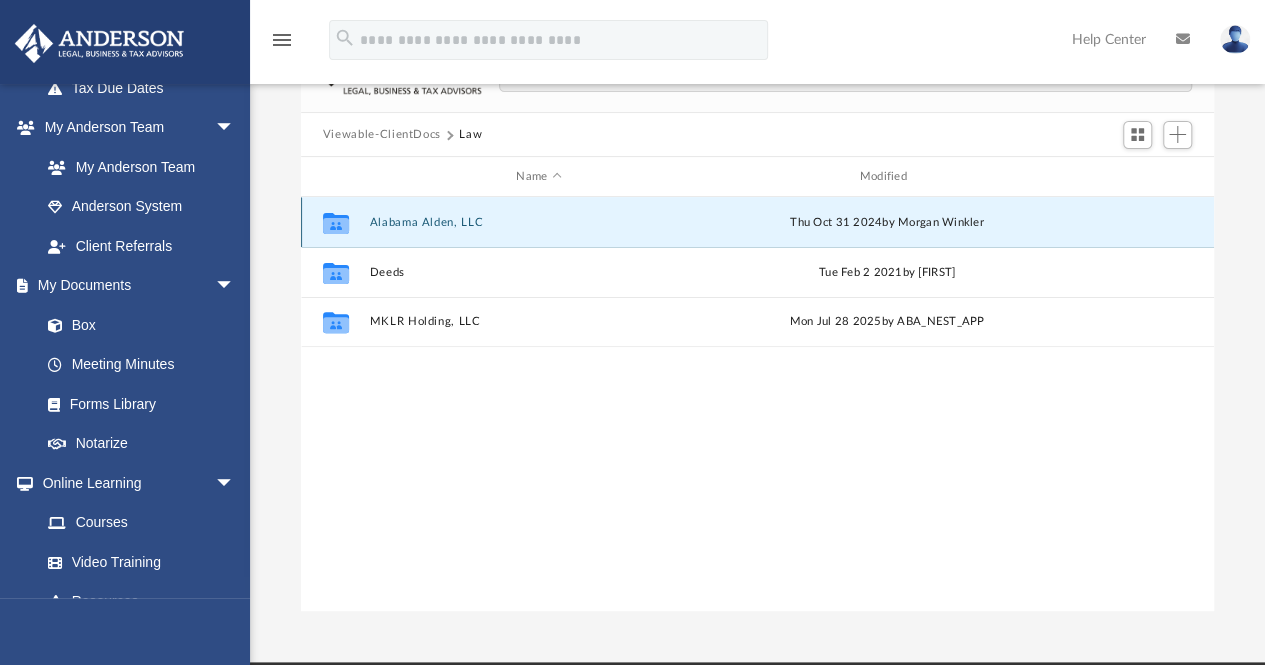 click on "Alabama Alden, LLC" at bounding box center (538, 222) 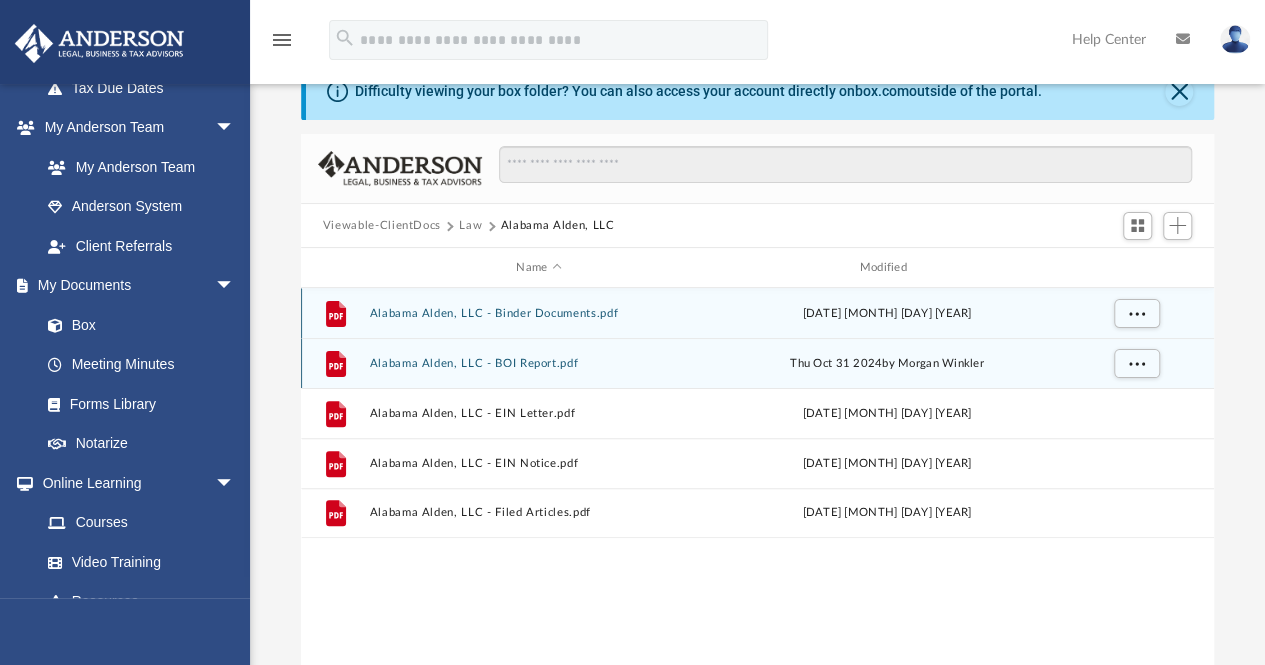 scroll, scrollTop: 83, scrollLeft: 0, axis: vertical 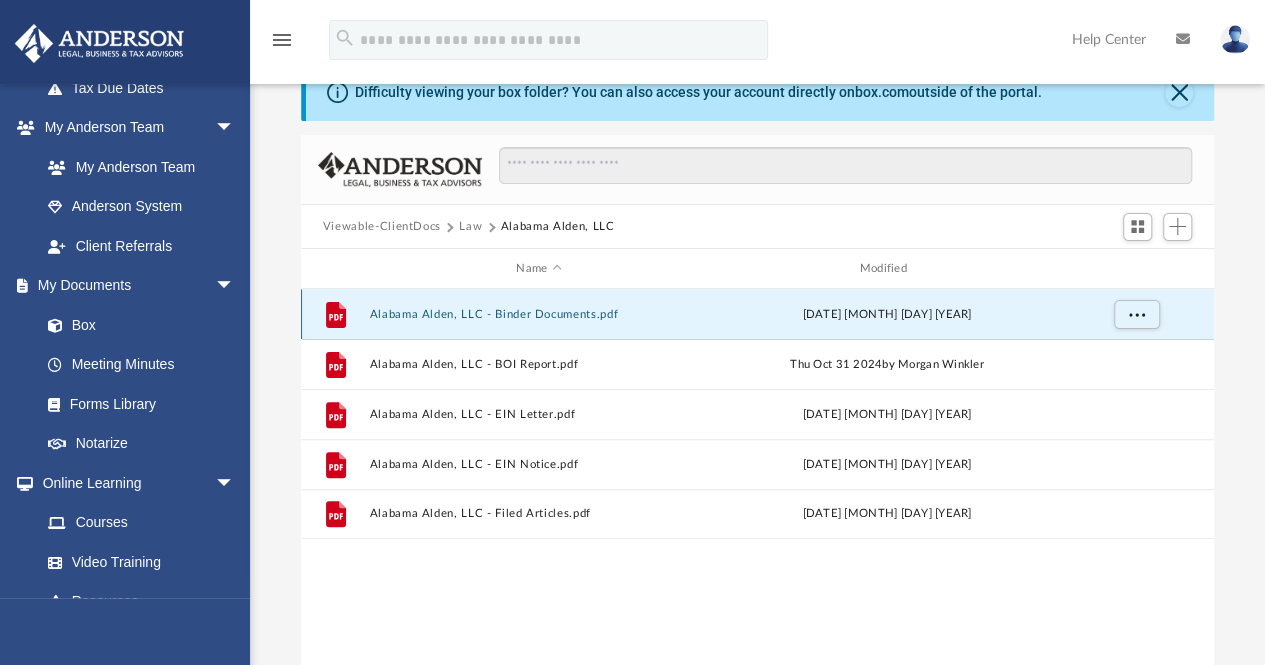 click on "Alabama Alden, LLC - Binder Documents.pdf" at bounding box center [538, 314] 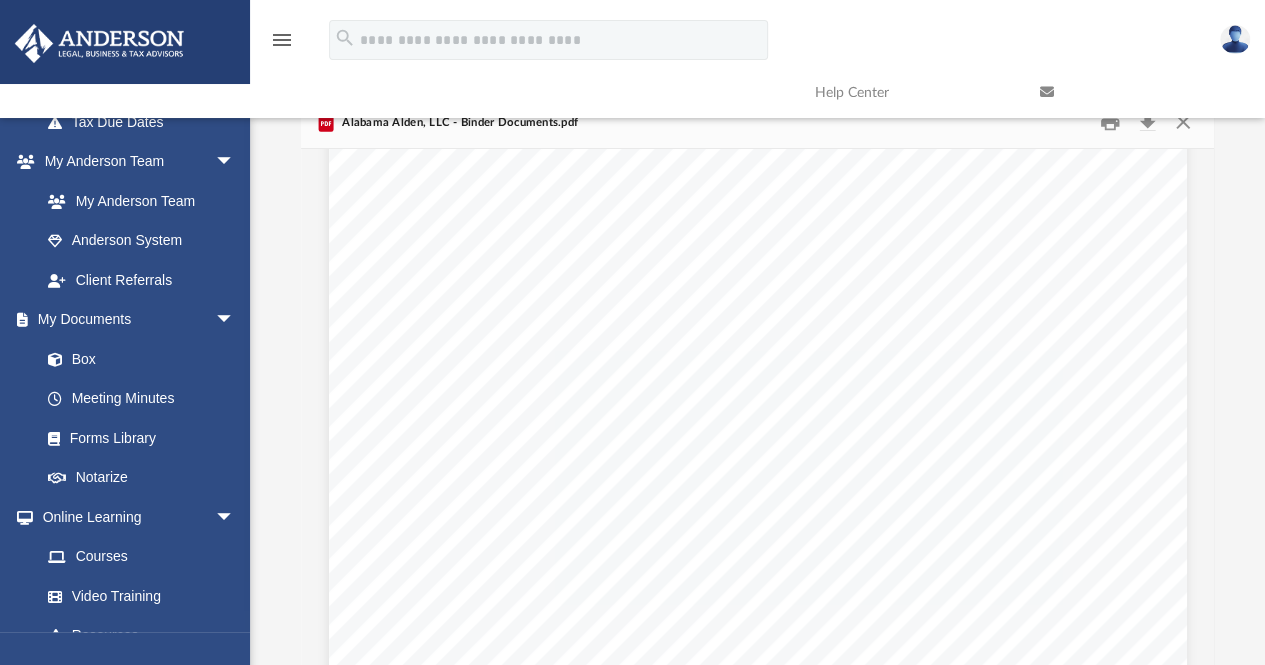scroll, scrollTop: 3499, scrollLeft: 0, axis: vertical 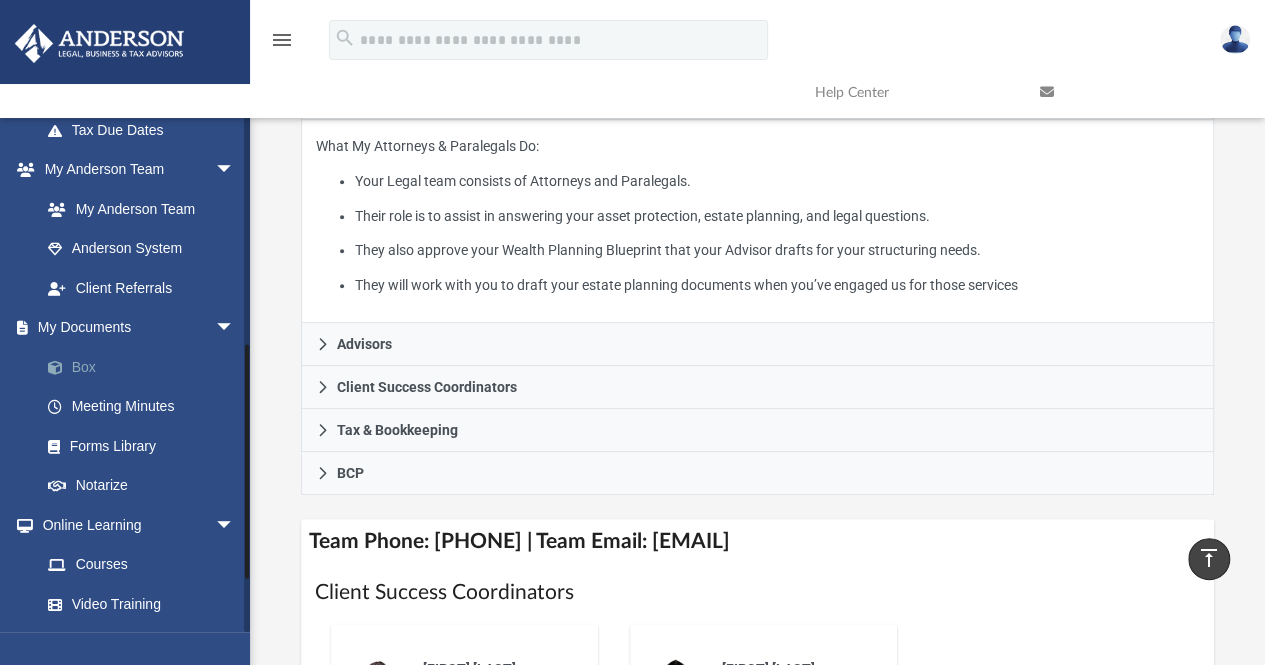 click on "Box" at bounding box center (146, 367) 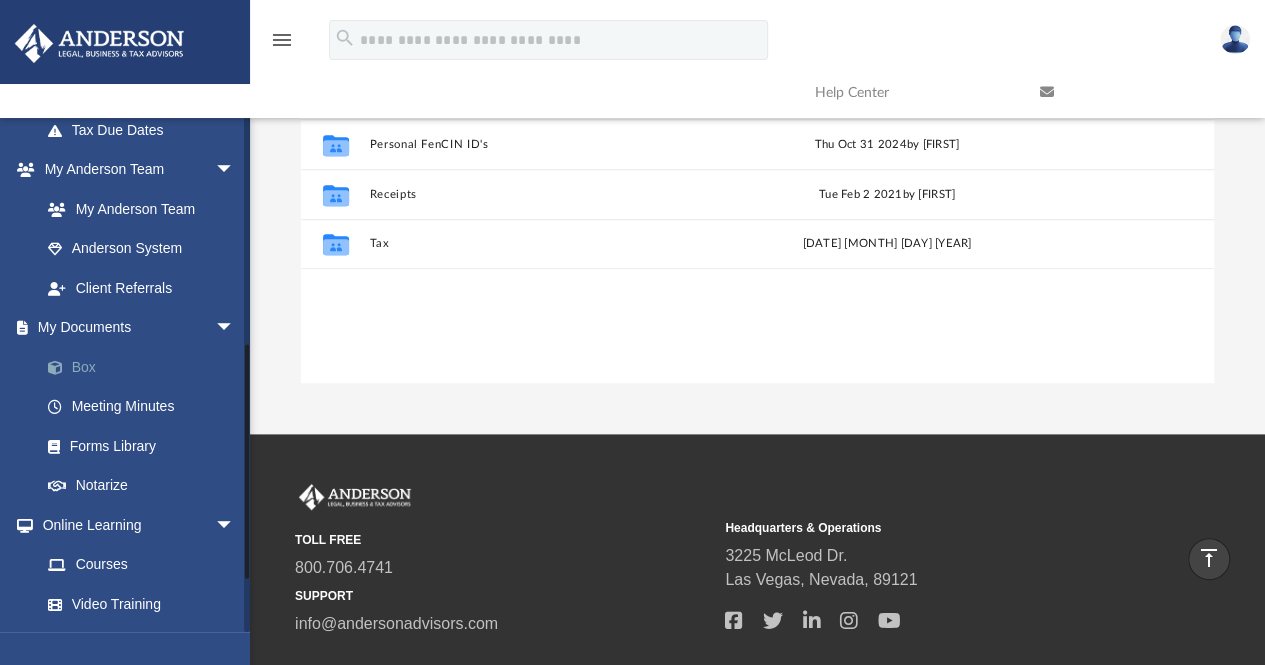 scroll, scrollTop: 16, scrollLeft: 16, axis: both 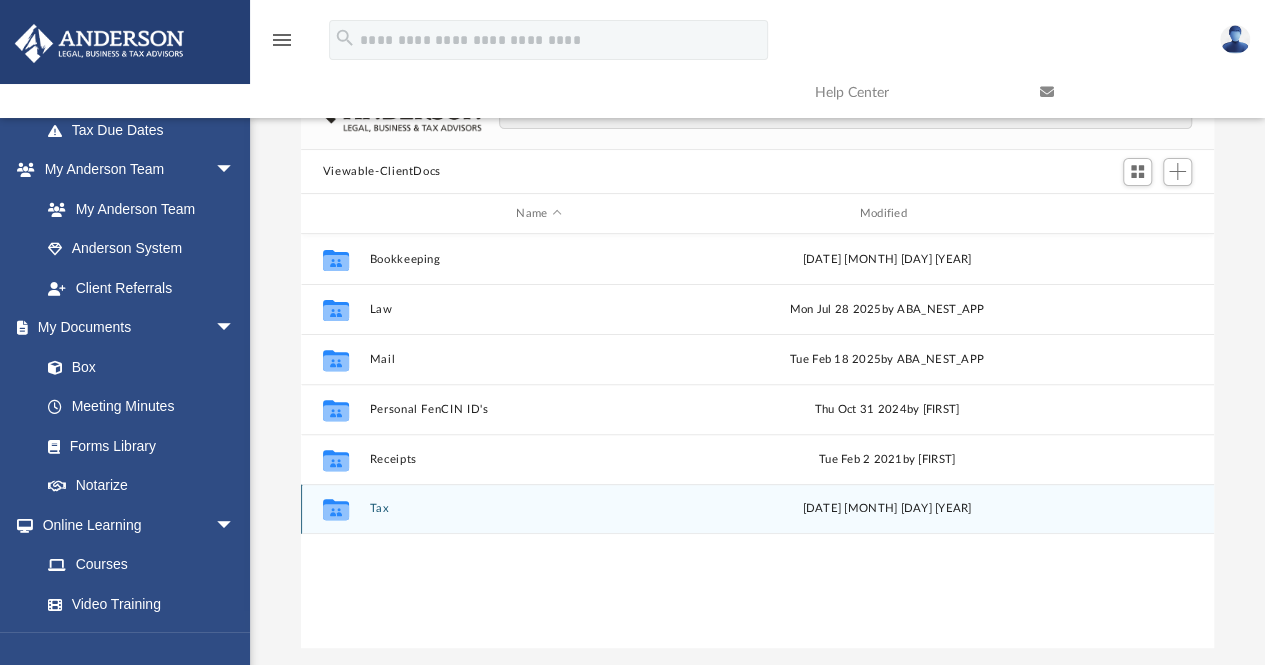 click on "Tax" at bounding box center (538, 509) 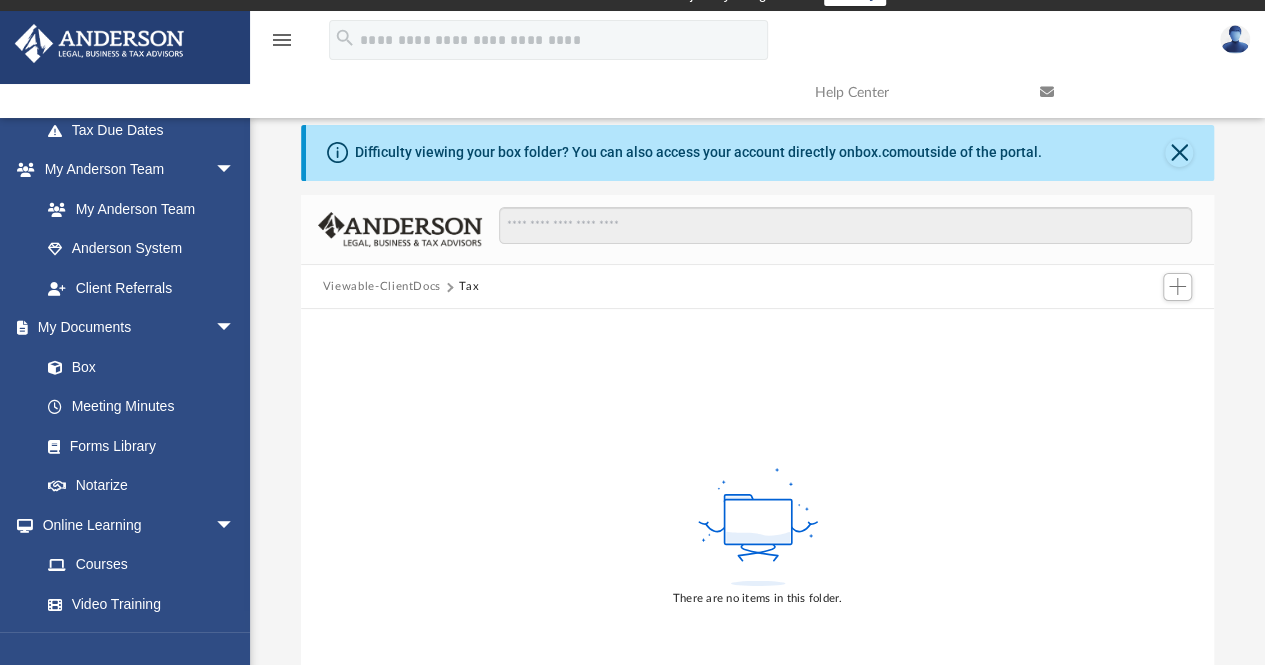 scroll, scrollTop: 0, scrollLeft: 0, axis: both 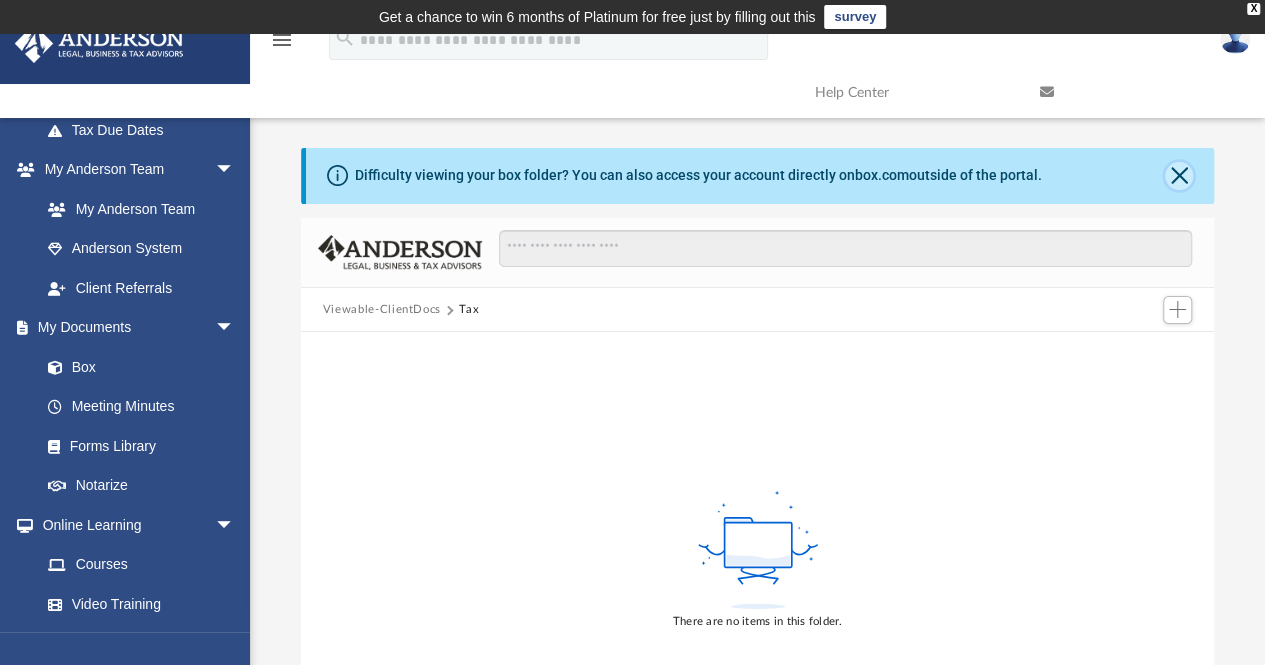click 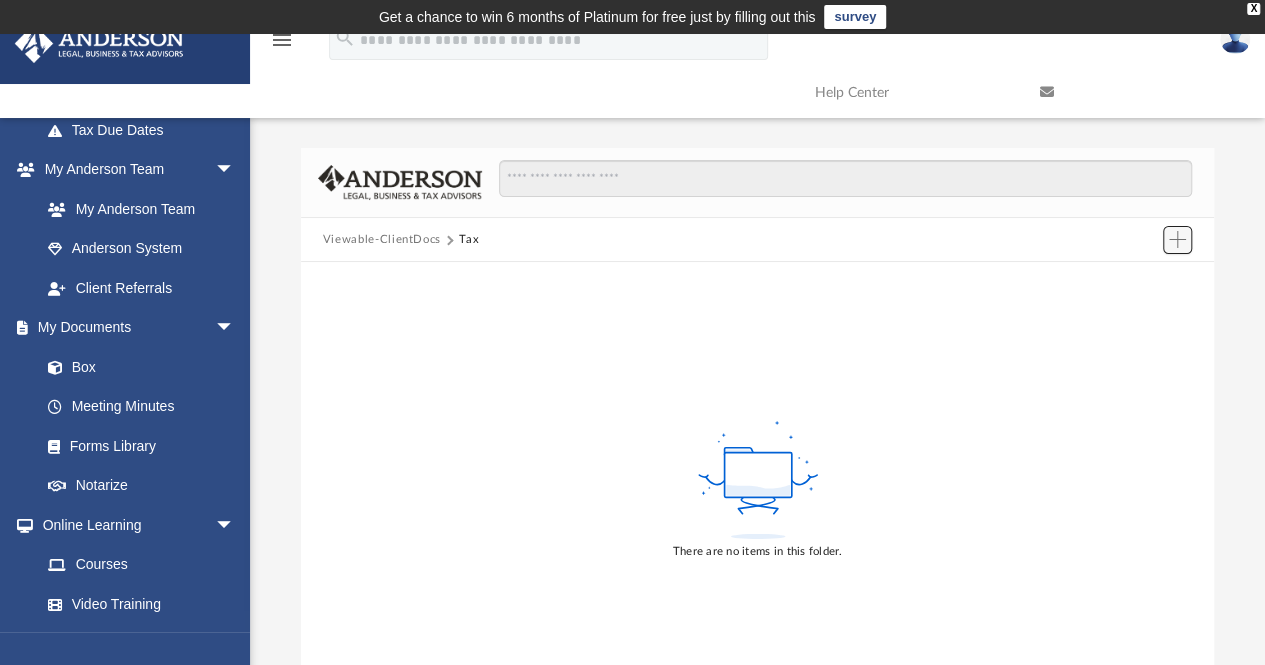 click at bounding box center (1178, 240) 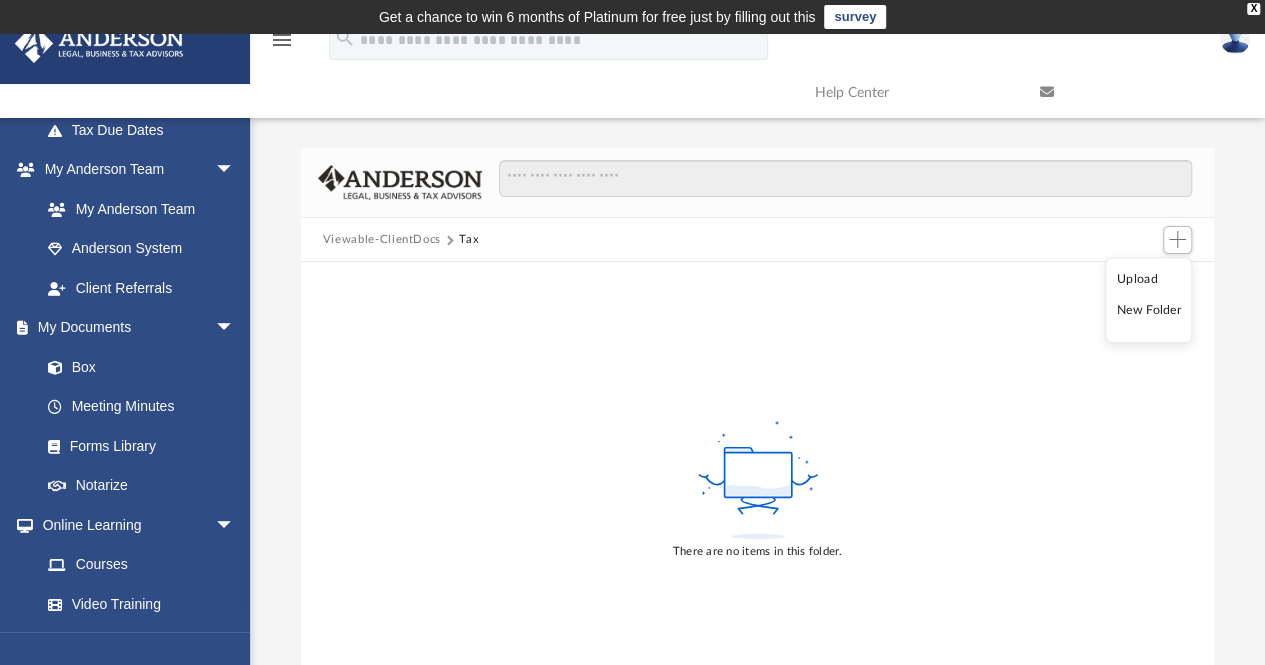 click on "There are no items in this folder." at bounding box center (758, 489) 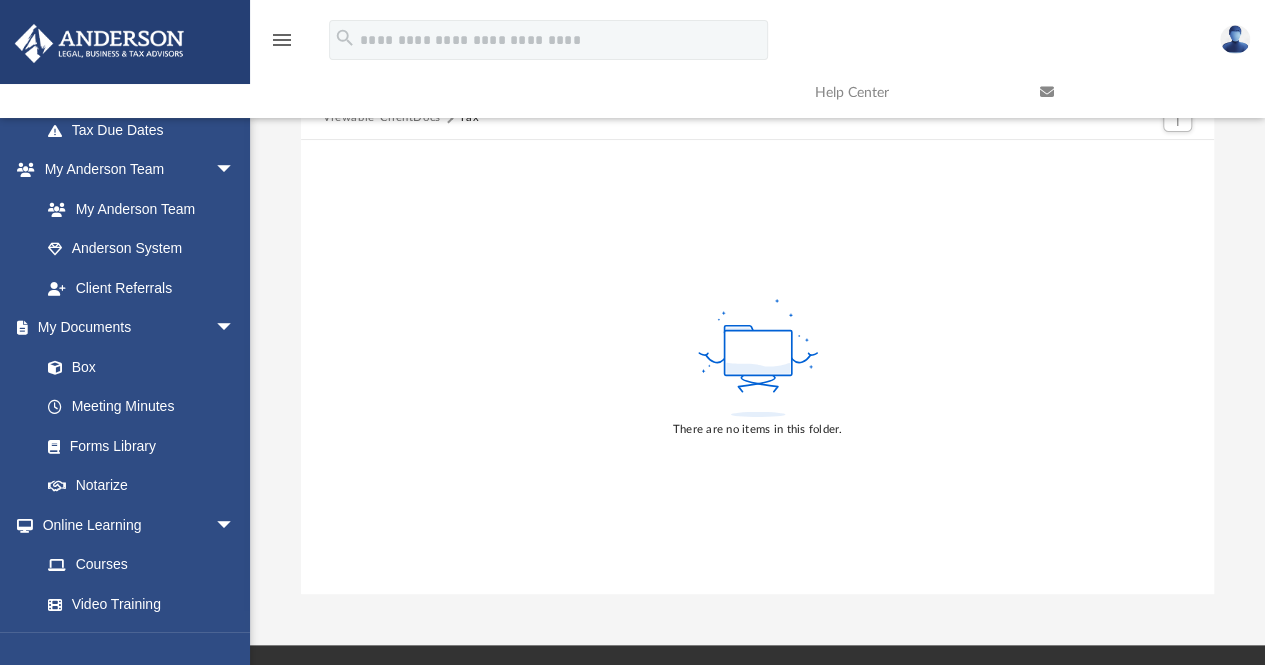 scroll, scrollTop: 0, scrollLeft: 0, axis: both 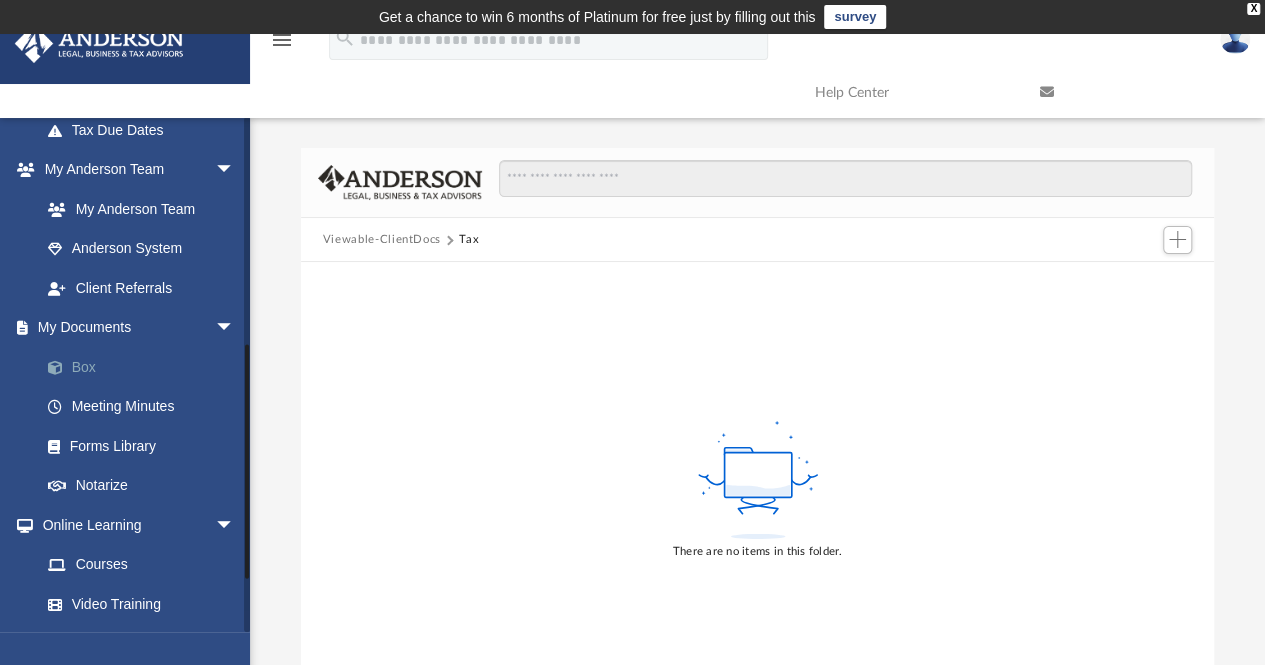 click on "Box" at bounding box center (146, 367) 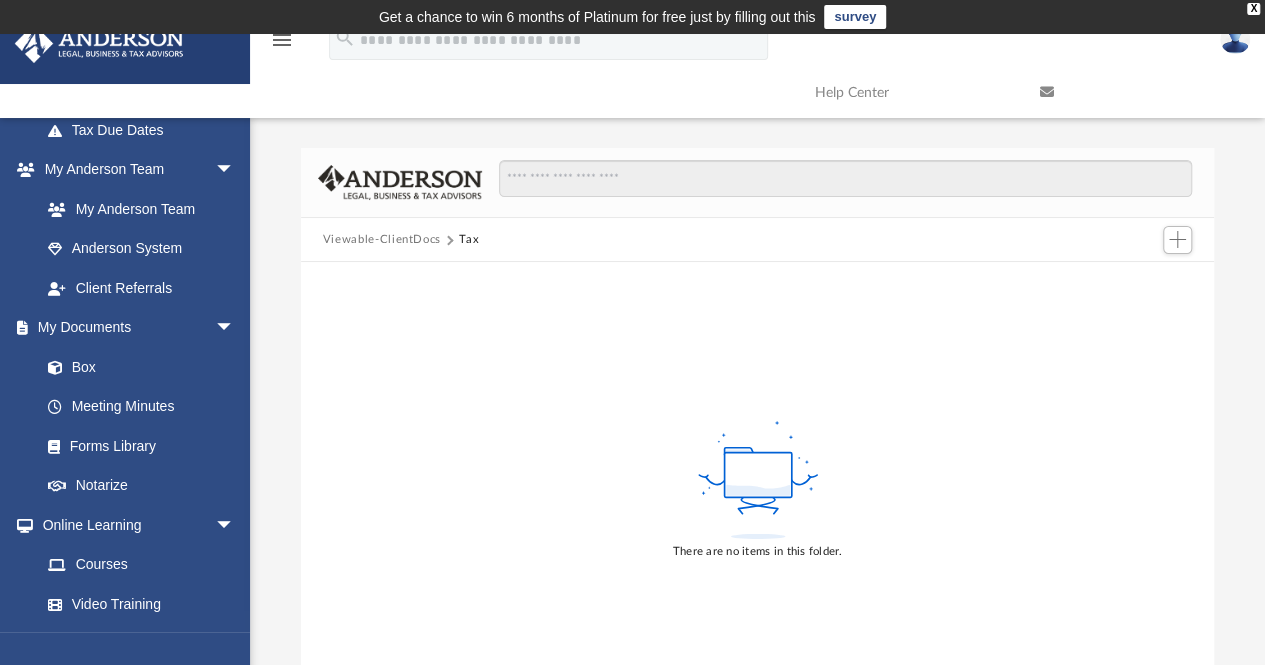 click on "Viewable-ClientDocs" at bounding box center [382, 240] 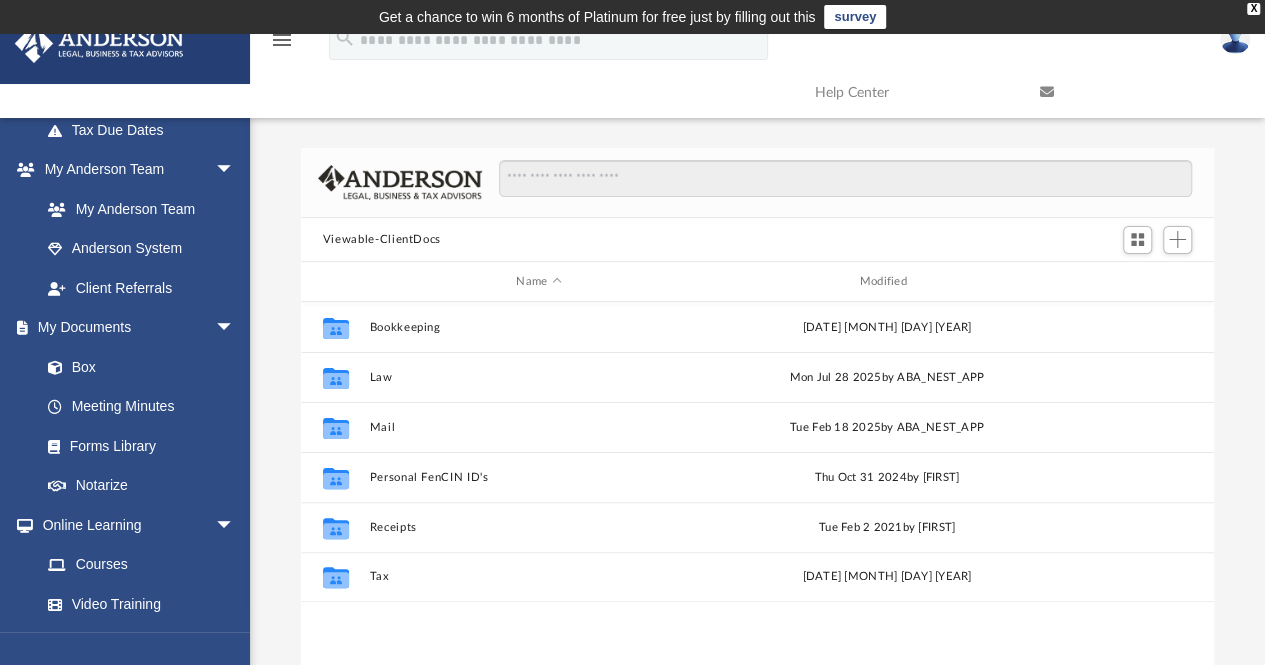 scroll, scrollTop: 16, scrollLeft: 16, axis: both 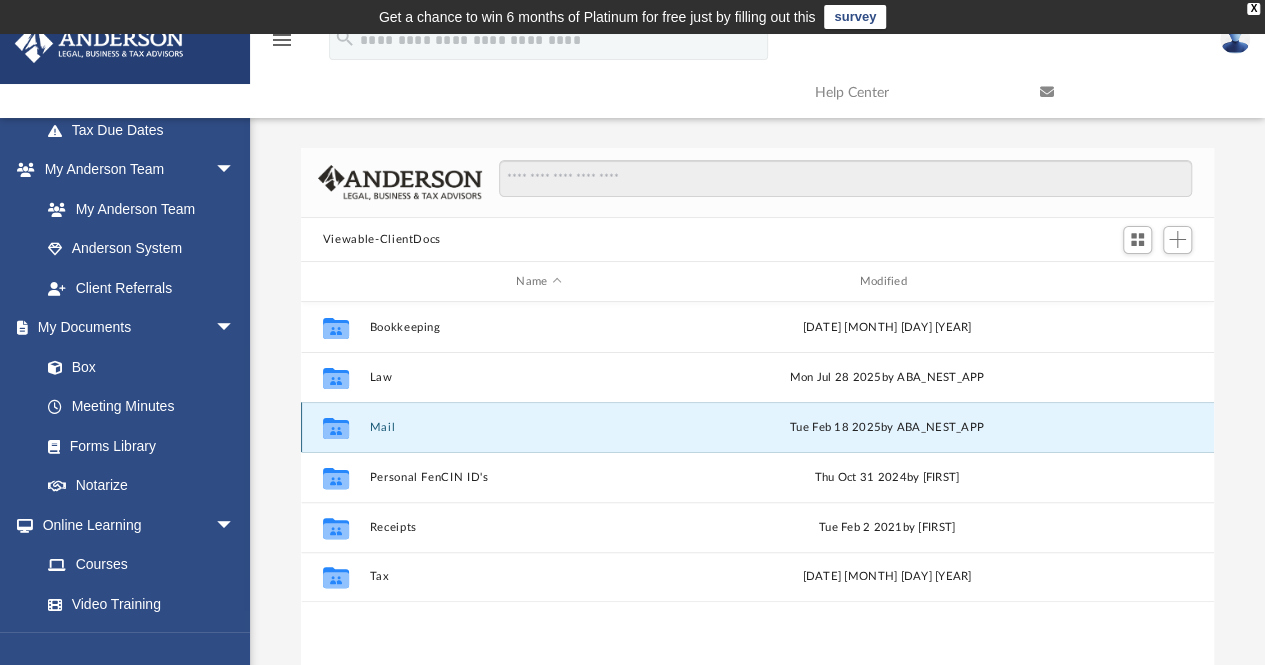 click on "Mail" at bounding box center (538, 427) 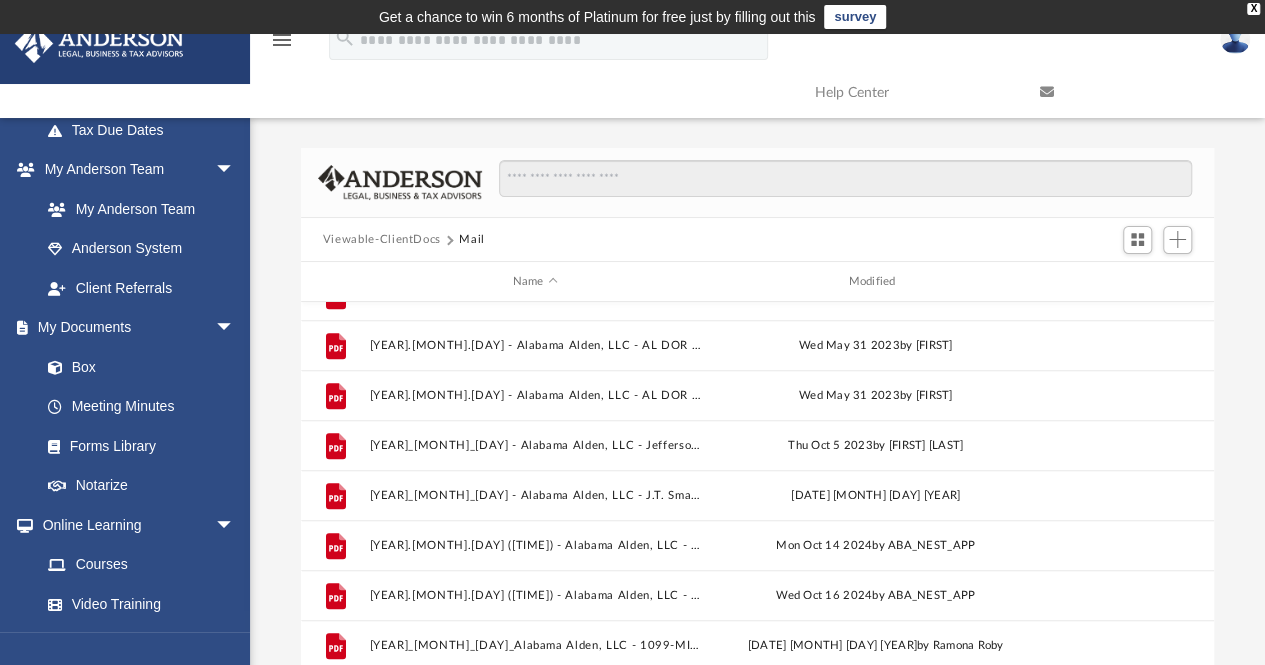 scroll, scrollTop: 634, scrollLeft: 0, axis: vertical 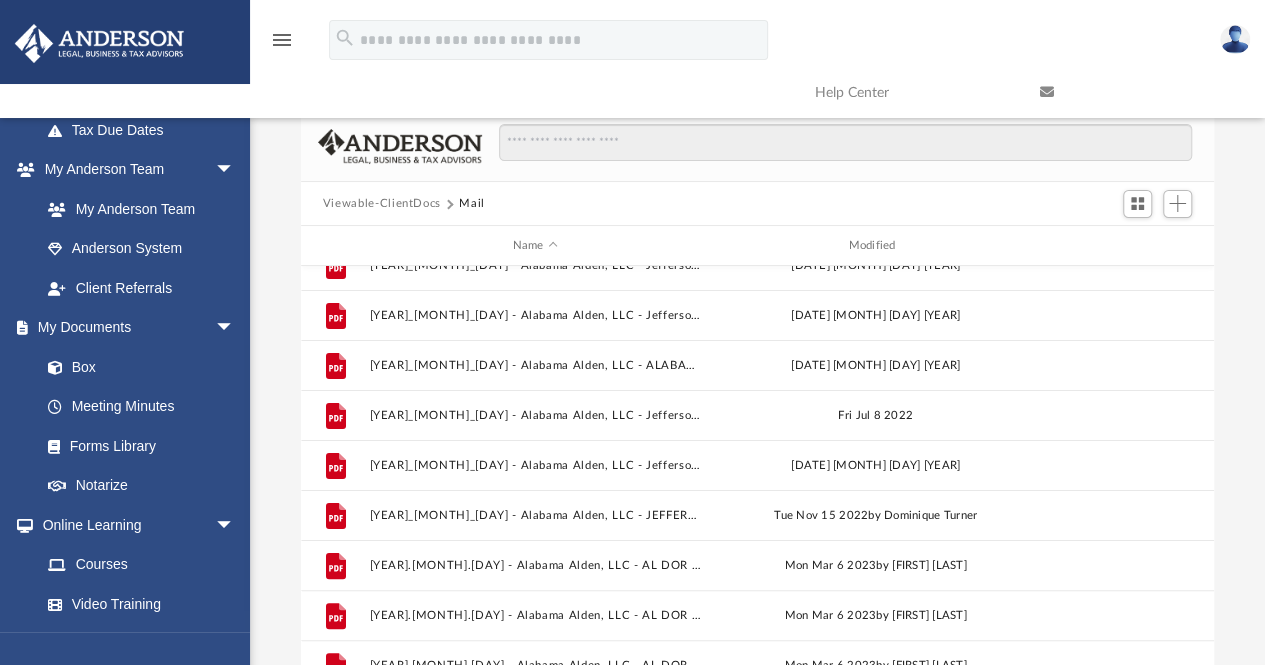click on "Viewable-ClientDocs" at bounding box center [382, 204] 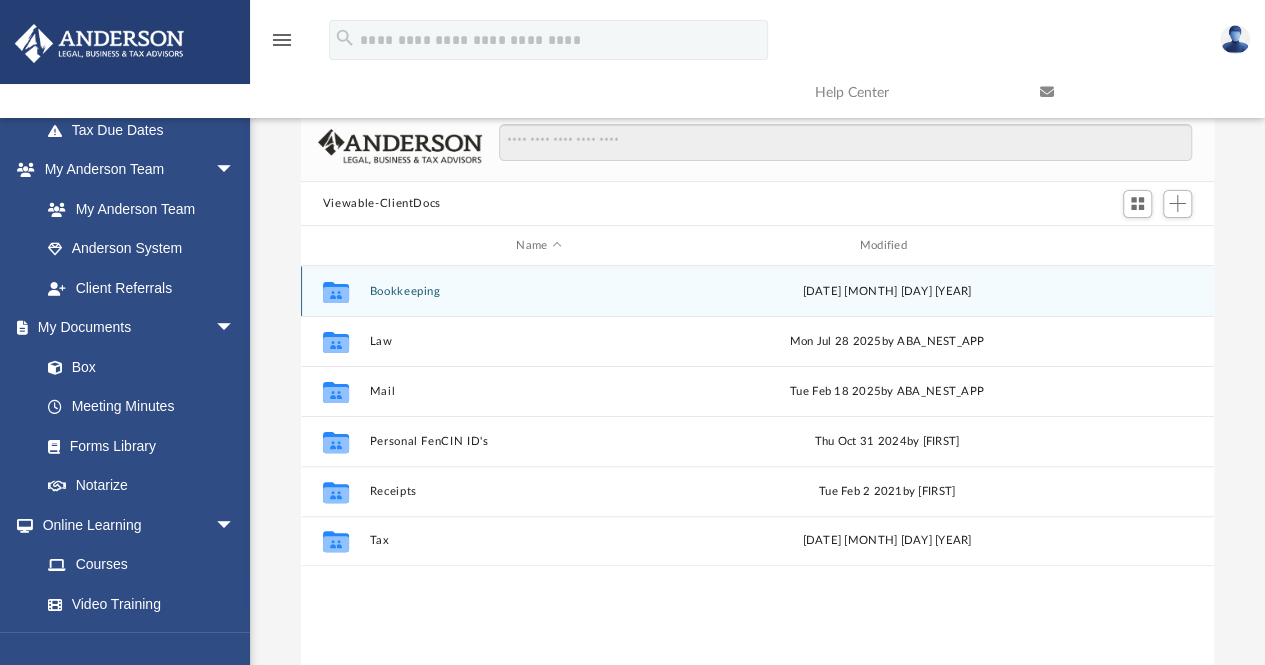 scroll, scrollTop: 0, scrollLeft: 0, axis: both 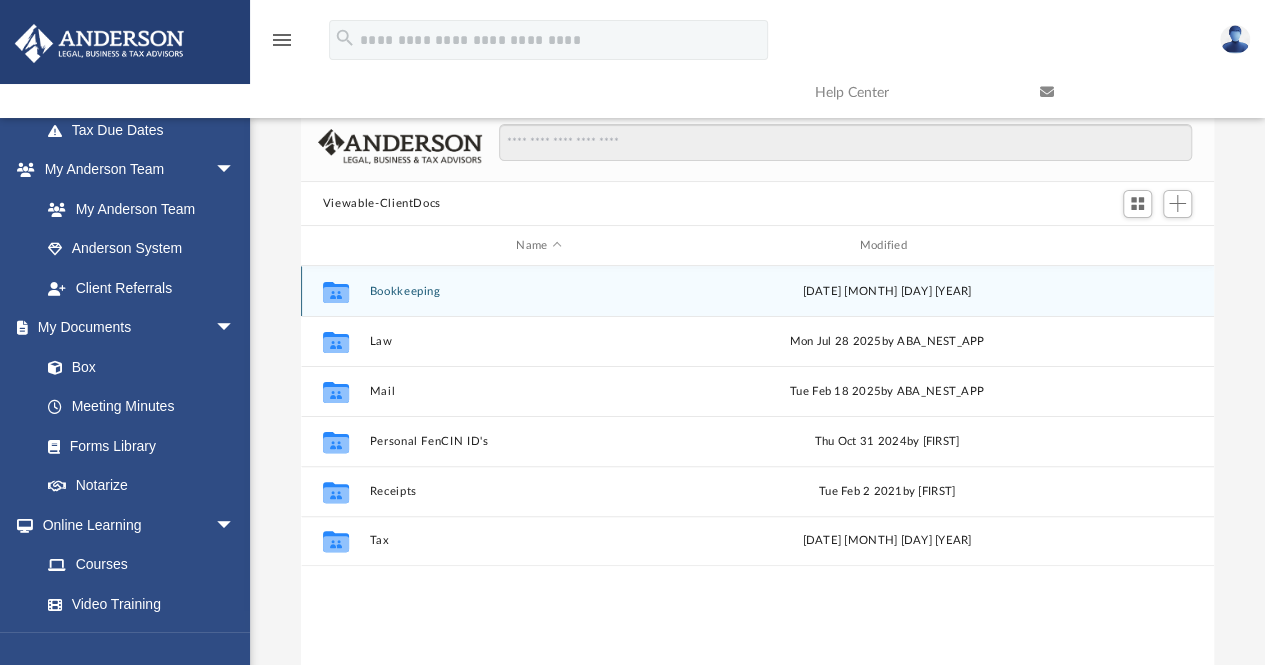 click on "Collaborated Folder Bookkeeping [DATE] [MONTH] [YEAR]" at bounding box center [757, 291] 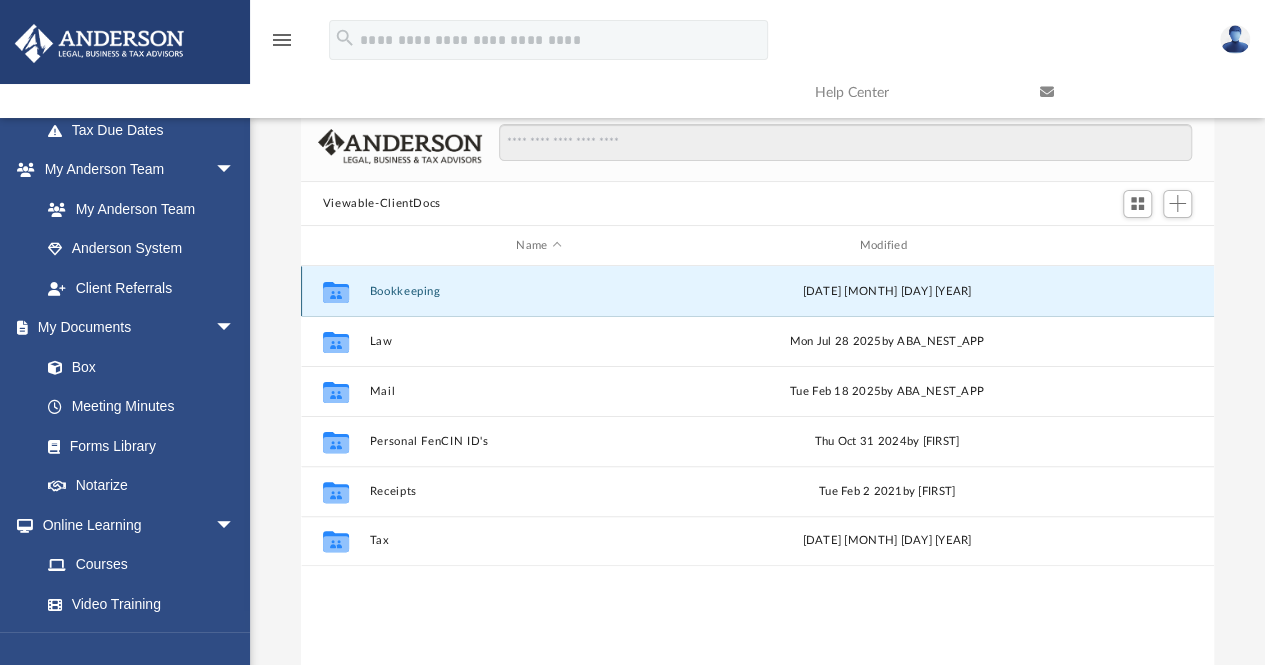 click on "Collaborated Folder Bookkeeping [DATE] [MONTH] [YEAR]" at bounding box center (757, 291) 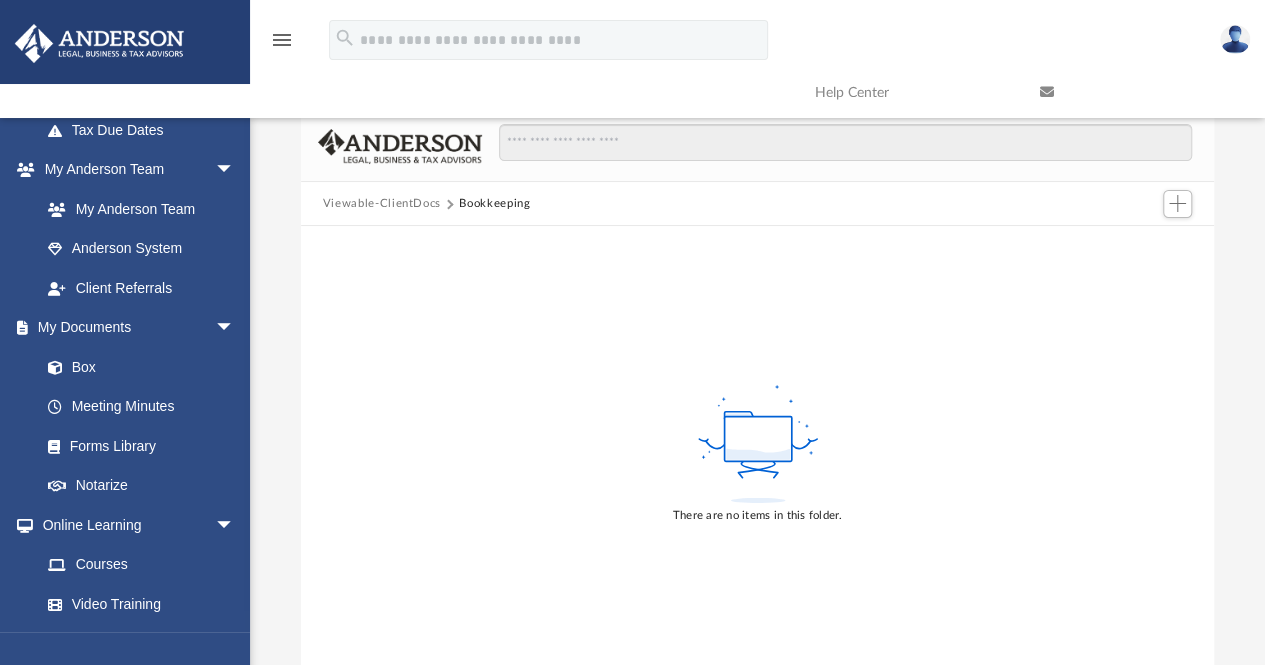 click on "Viewable-ClientDocs" at bounding box center [382, 204] 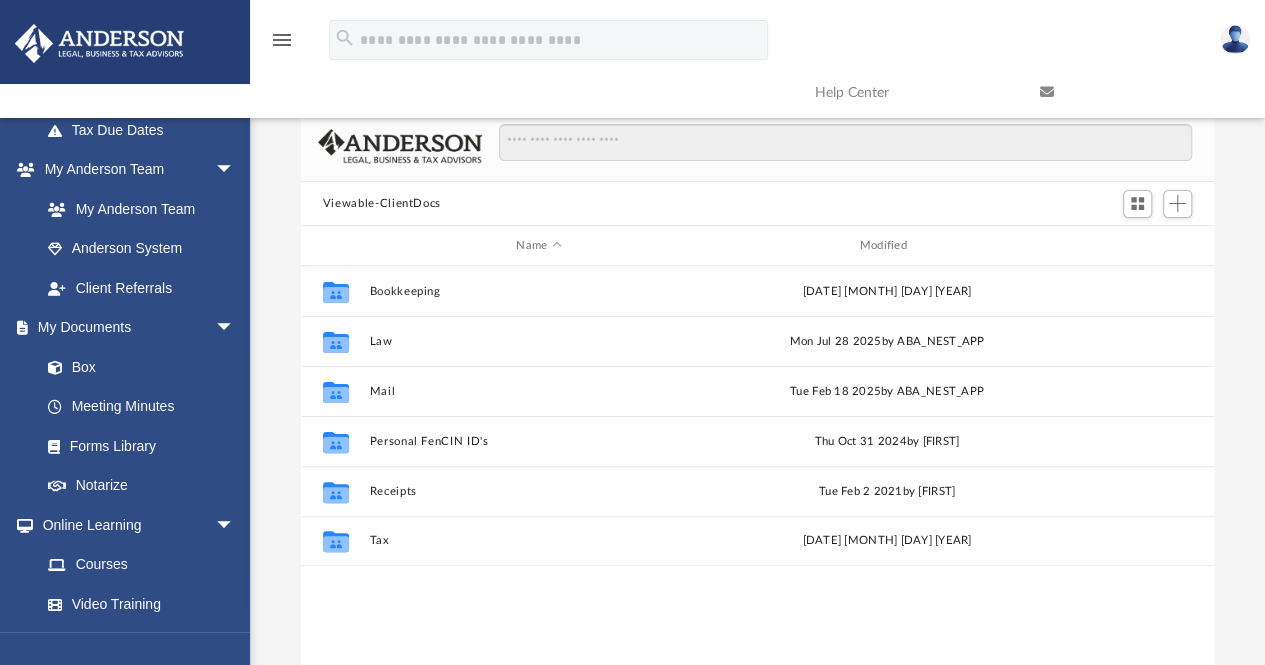 scroll, scrollTop: 16, scrollLeft: 16, axis: both 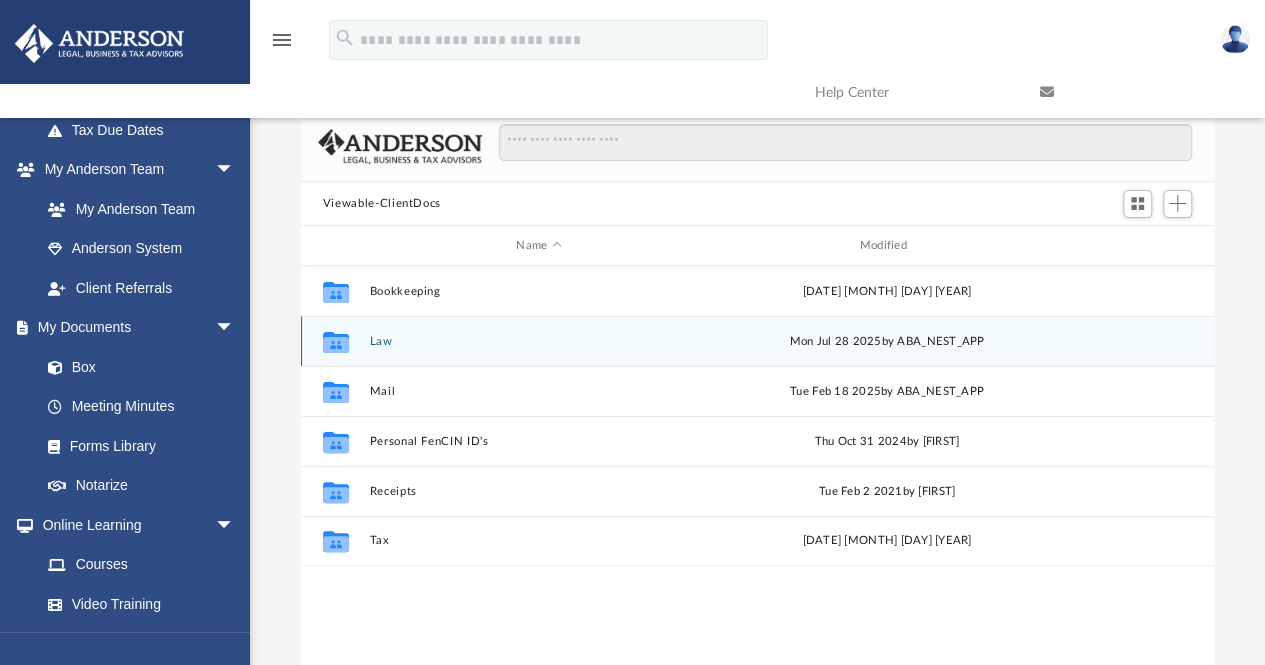 click on "Law" at bounding box center [538, 341] 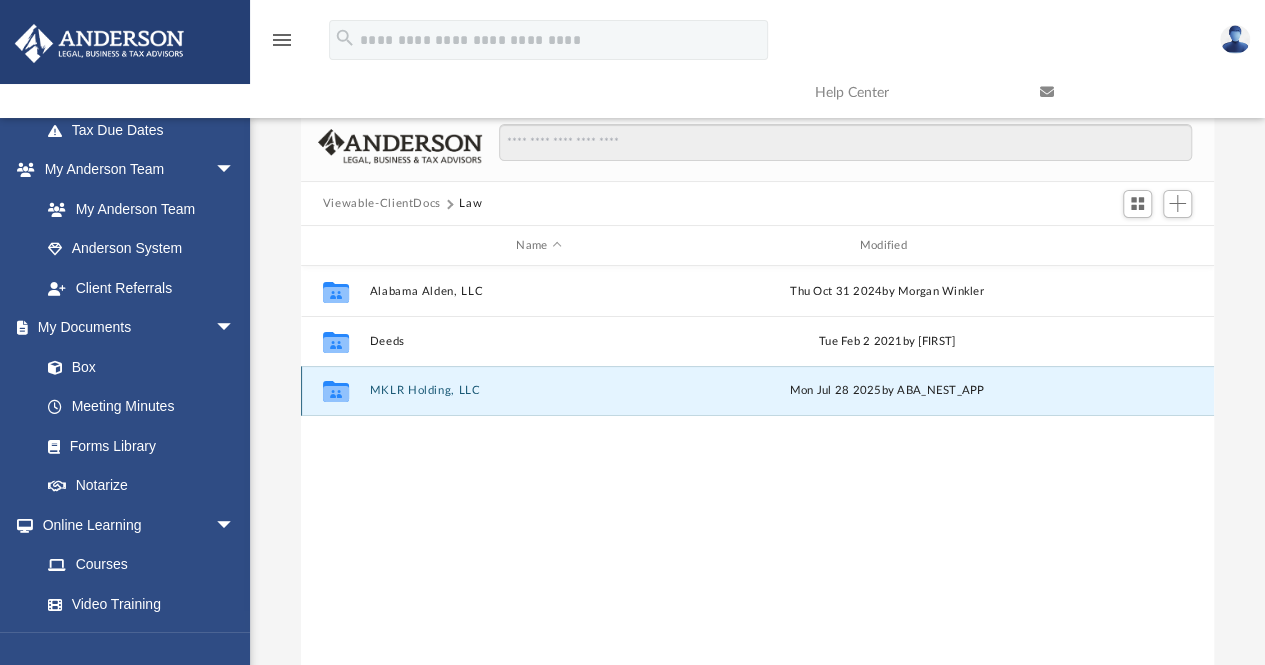 click on "MKLR Holding, LLC" at bounding box center [538, 391] 